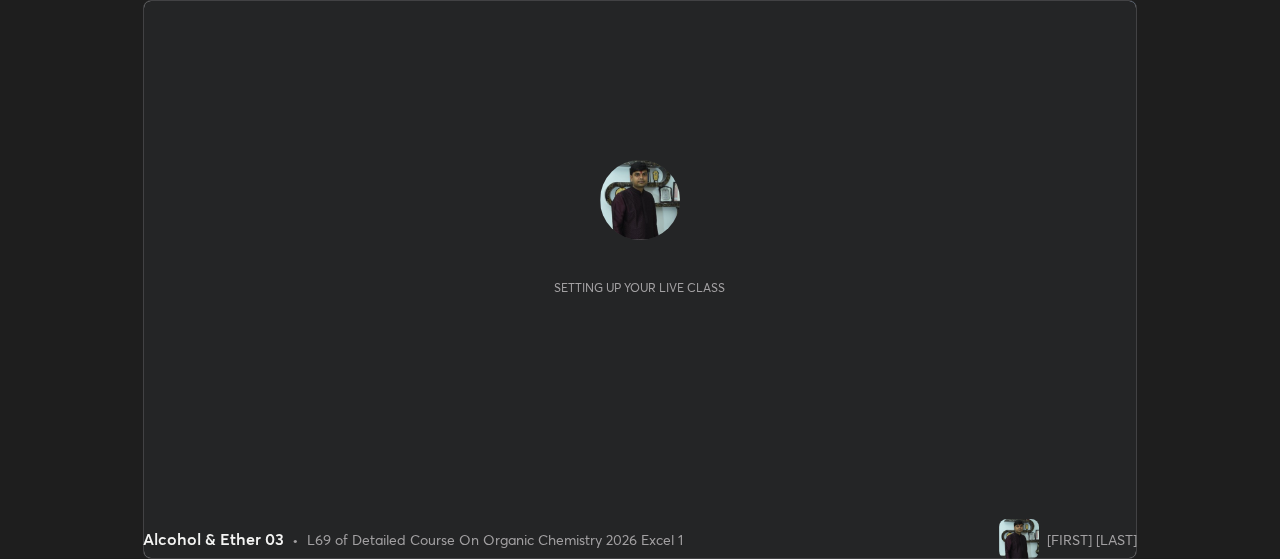 scroll, scrollTop: 0, scrollLeft: 0, axis: both 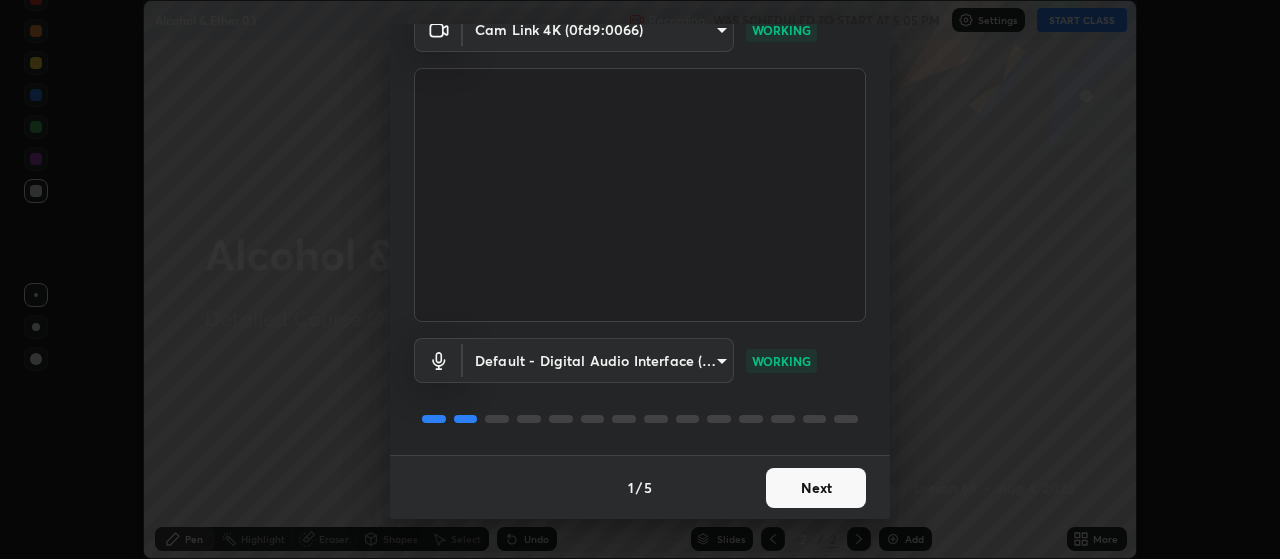 click on "Next" at bounding box center [816, 488] 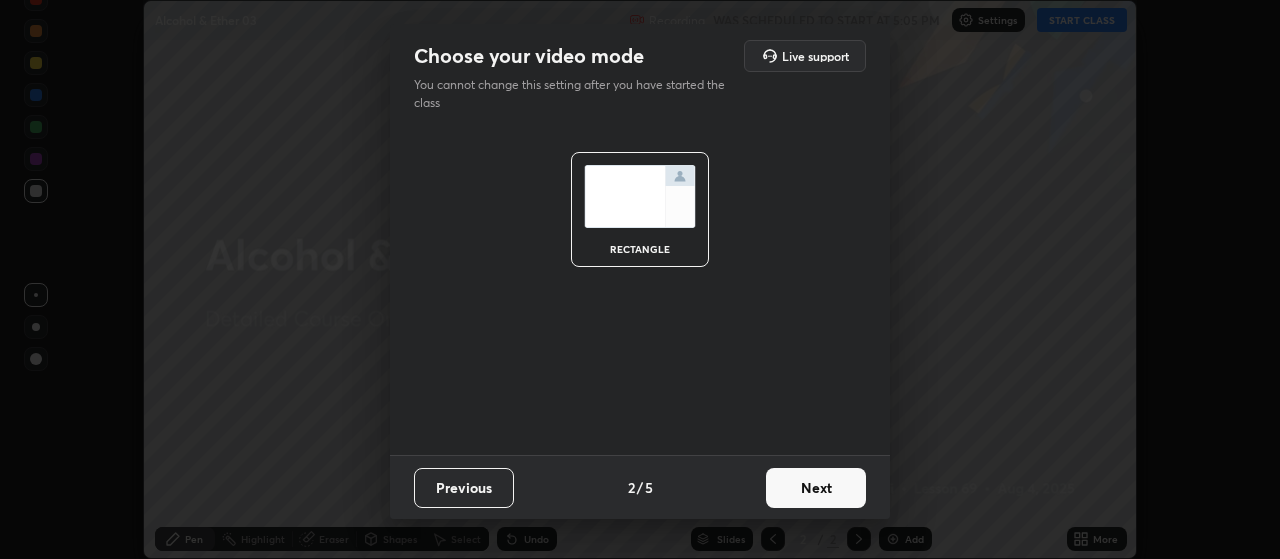 scroll, scrollTop: 0, scrollLeft: 0, axis: both 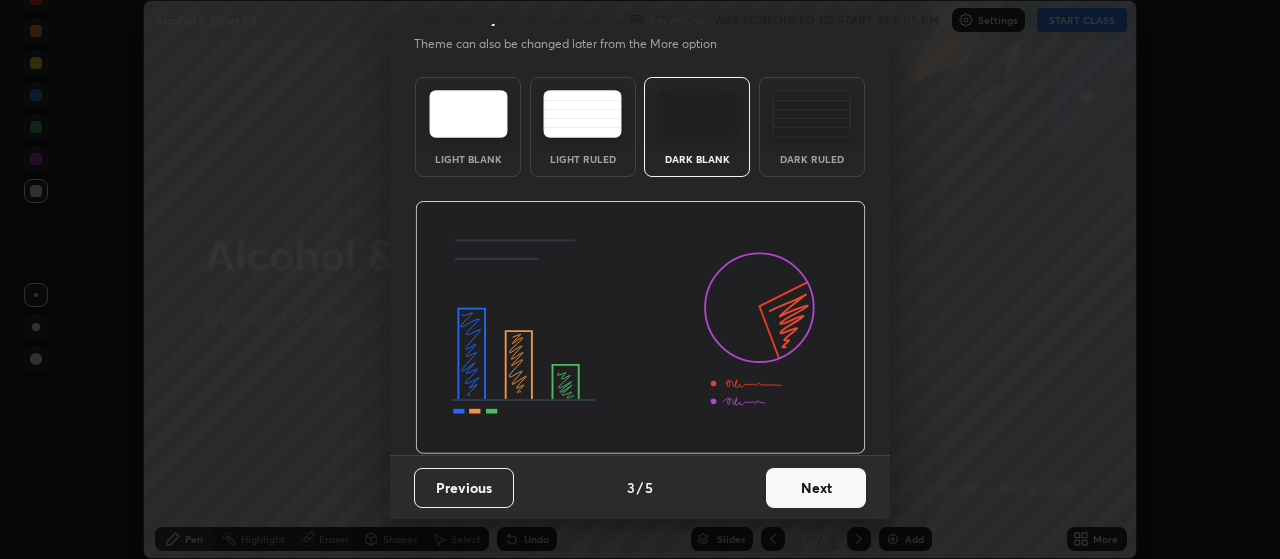 click on "Next" at bounding box center [816, 488] 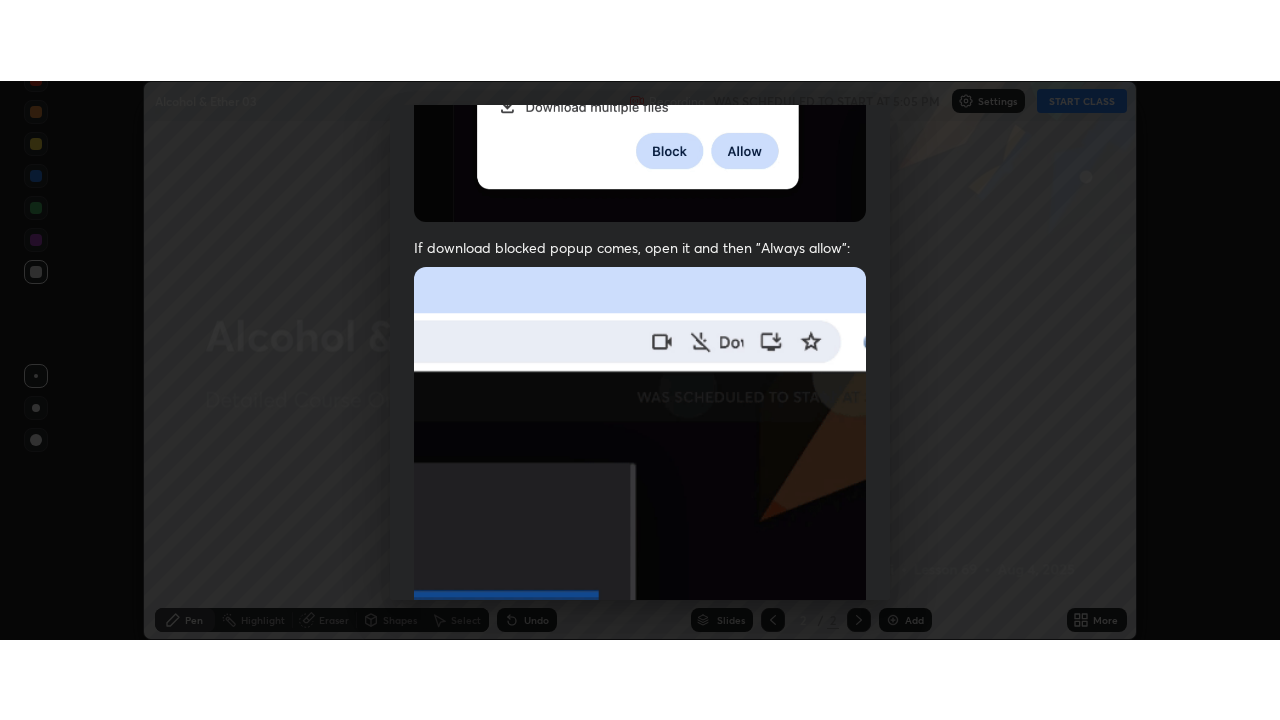 scroll, scrollTop: 505, scrollLeft: 0, axis: vertical 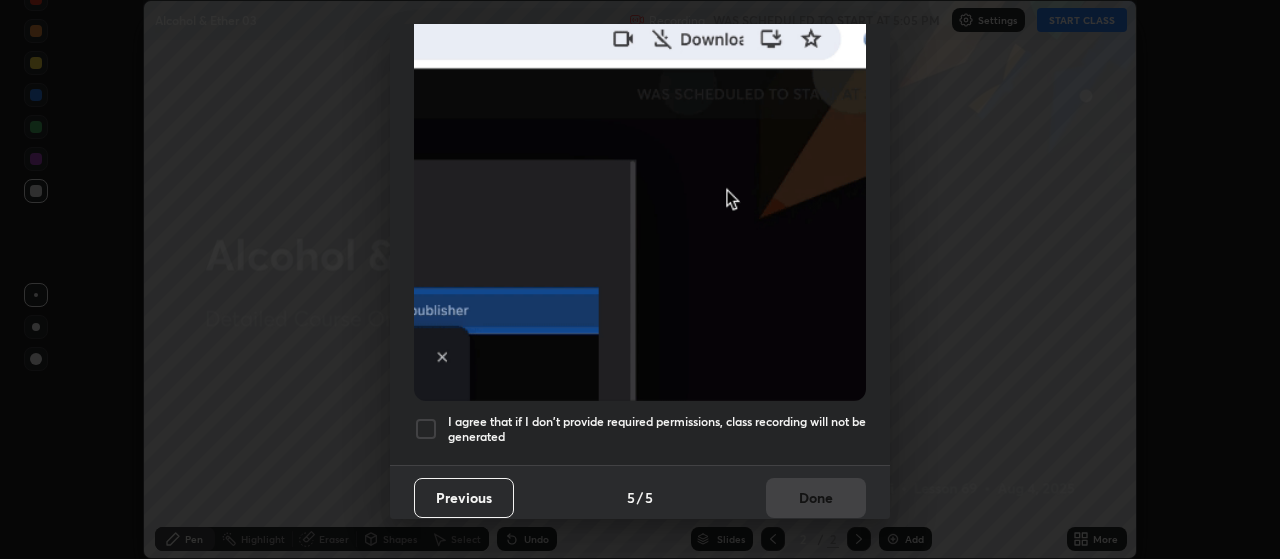 click at bounding box center [426, 429] 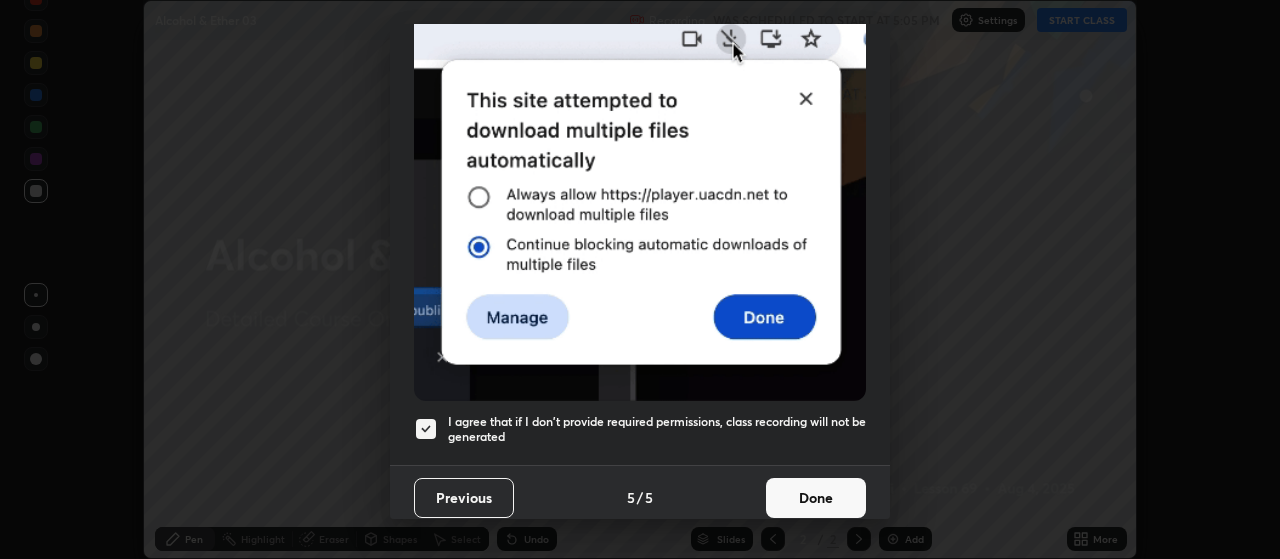 click on "Done" at bounding box center (816, 498) 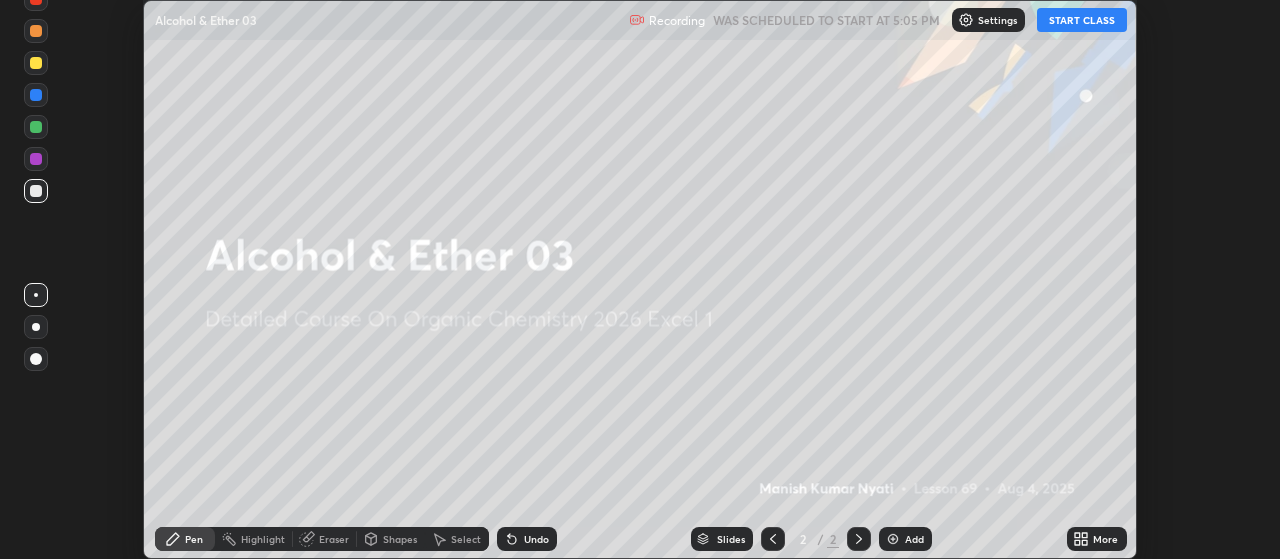 click on "START CLASS" at bounding box center (1082, 20) 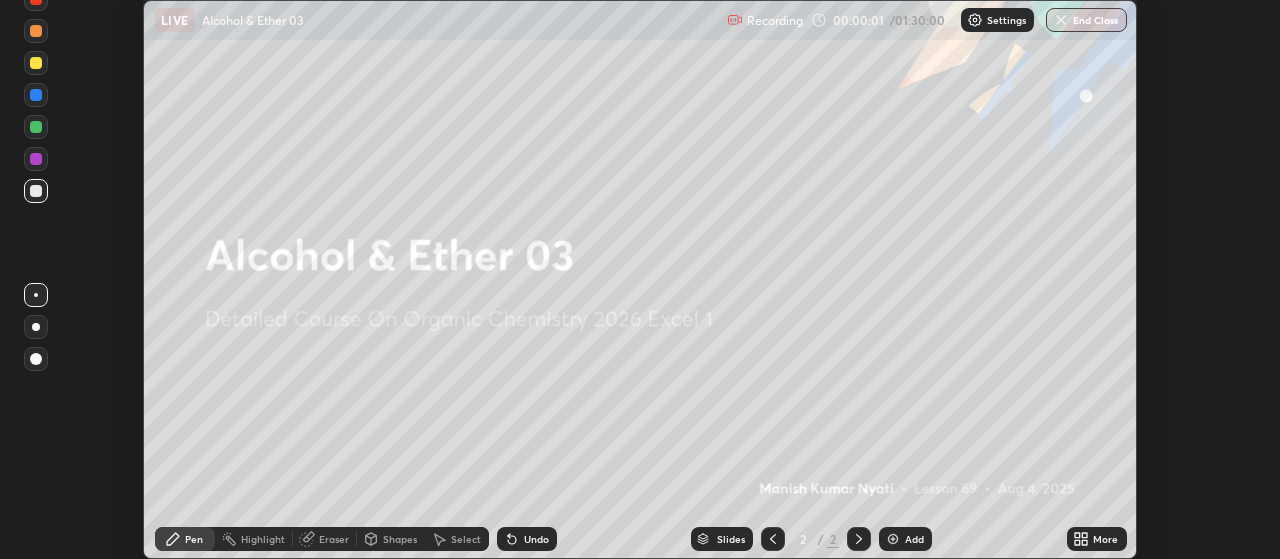 click 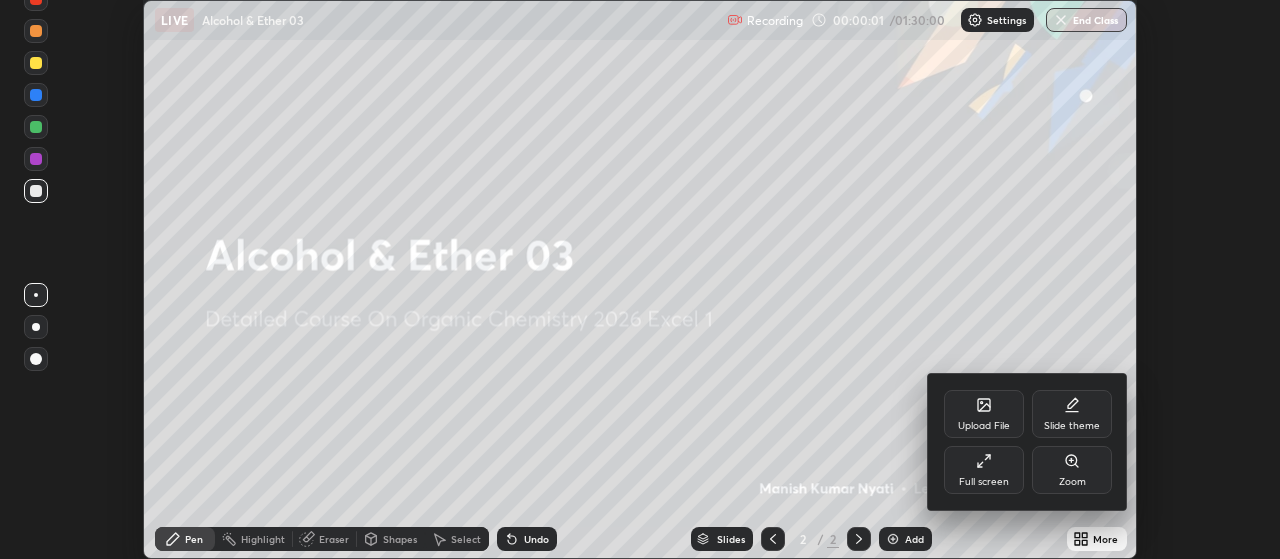 click on "Full screen" at bounding box center (984, 470) 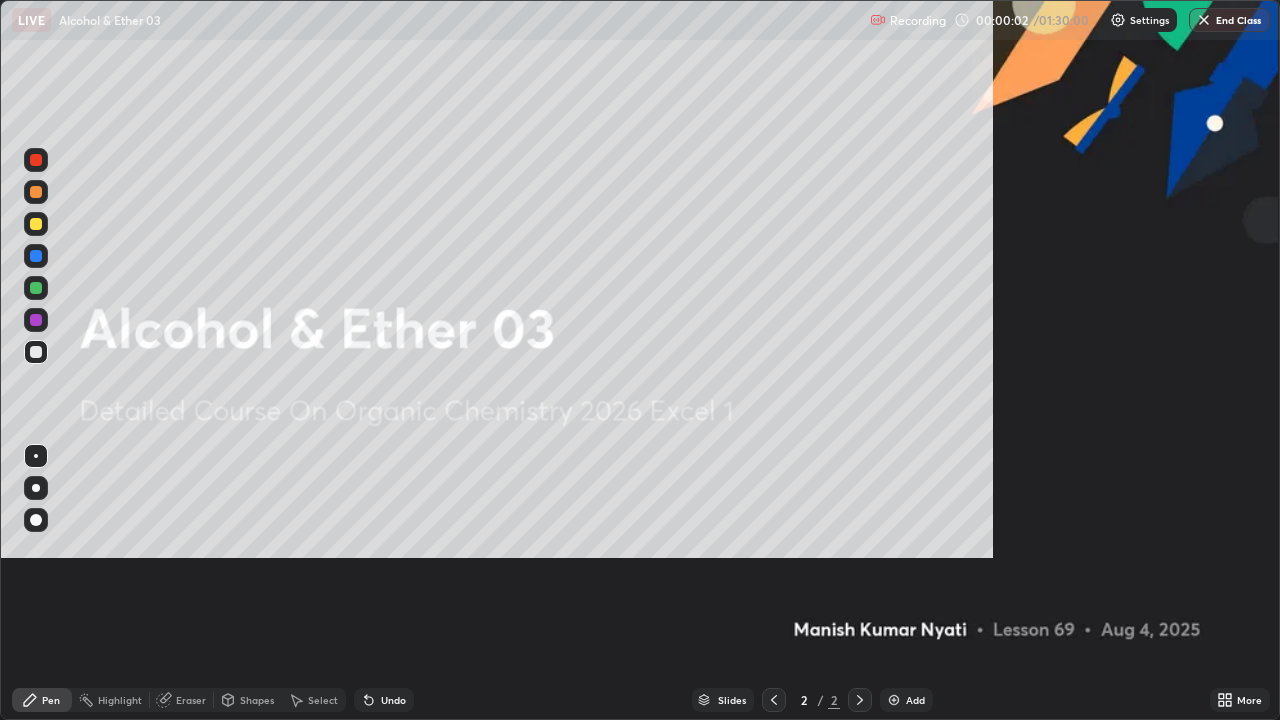 scroll, scrollTop: 99280, scrollLeft: 98720, axis: both 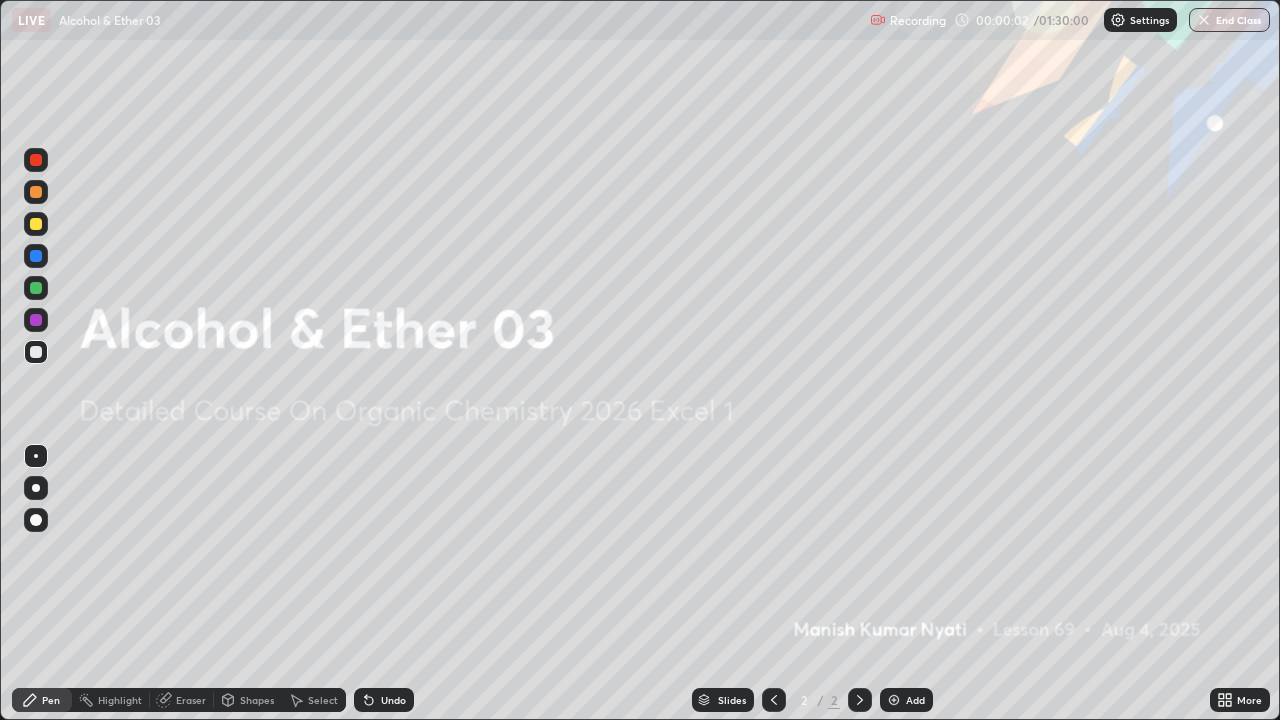 click on "Add" at bounding box center (915, 700) 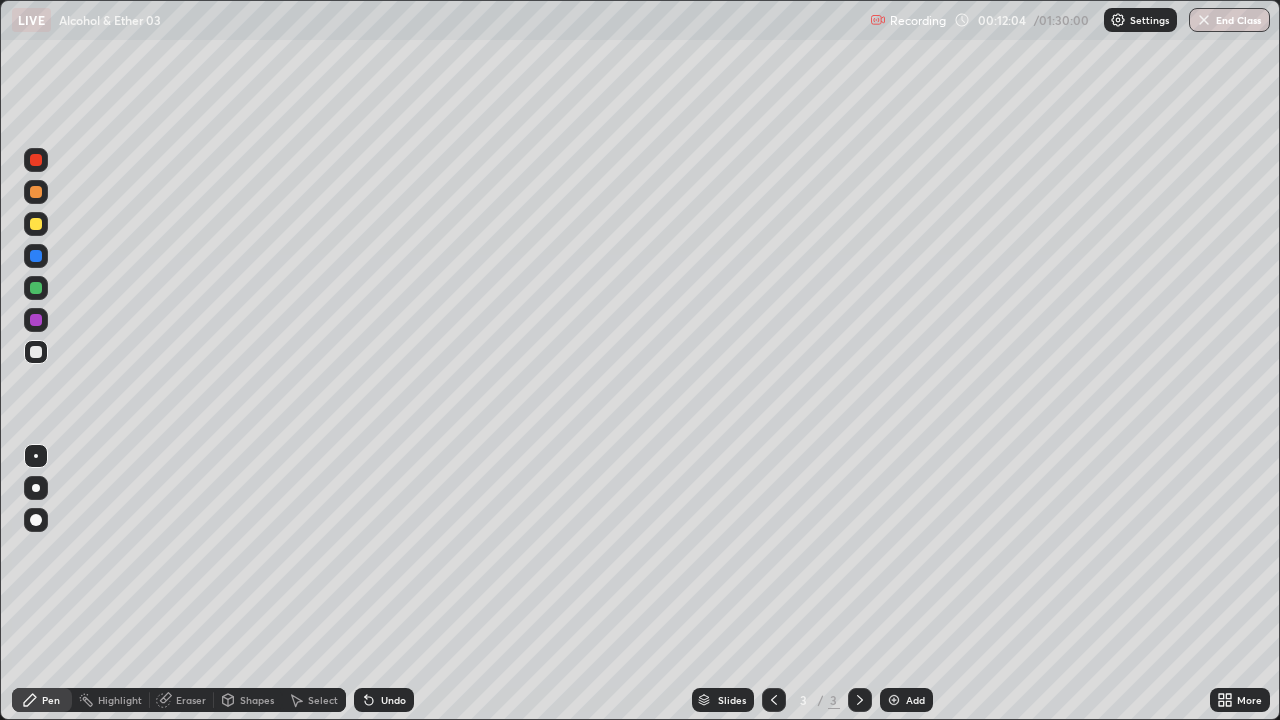 click on "Undo" at bounding box center (393, 700) 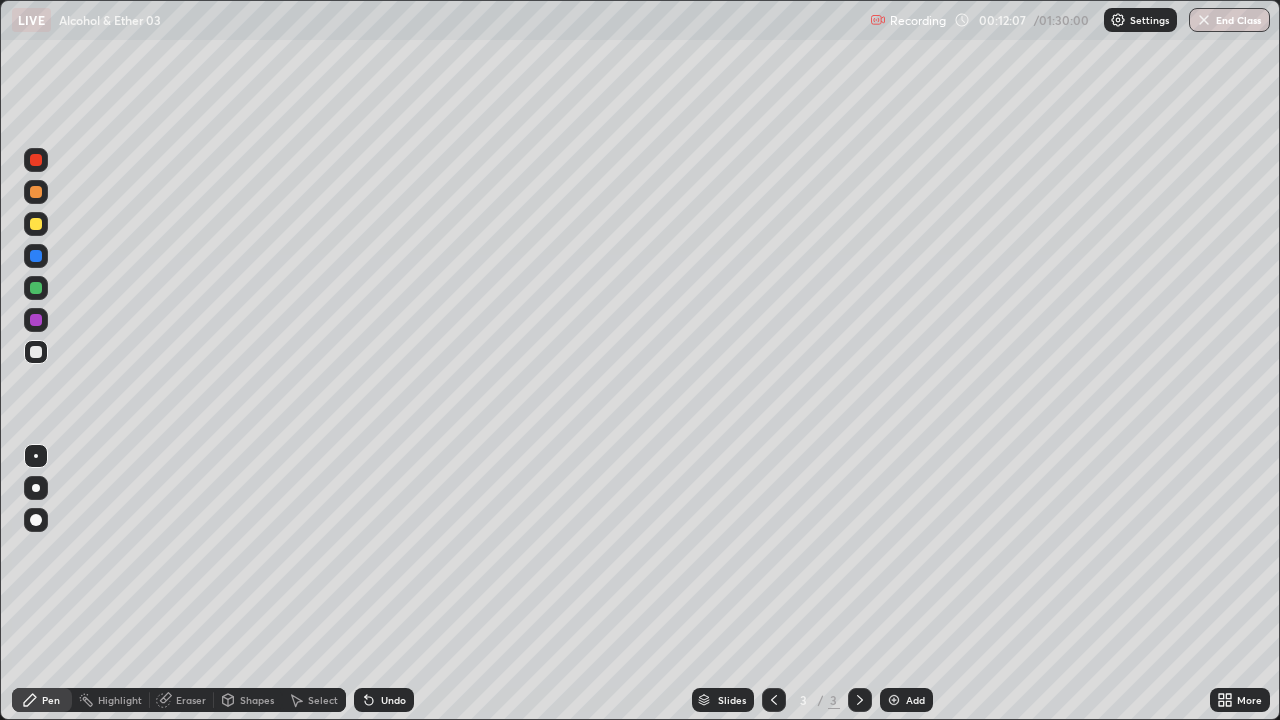 click on "Undo" at bounding box center [393, 700] 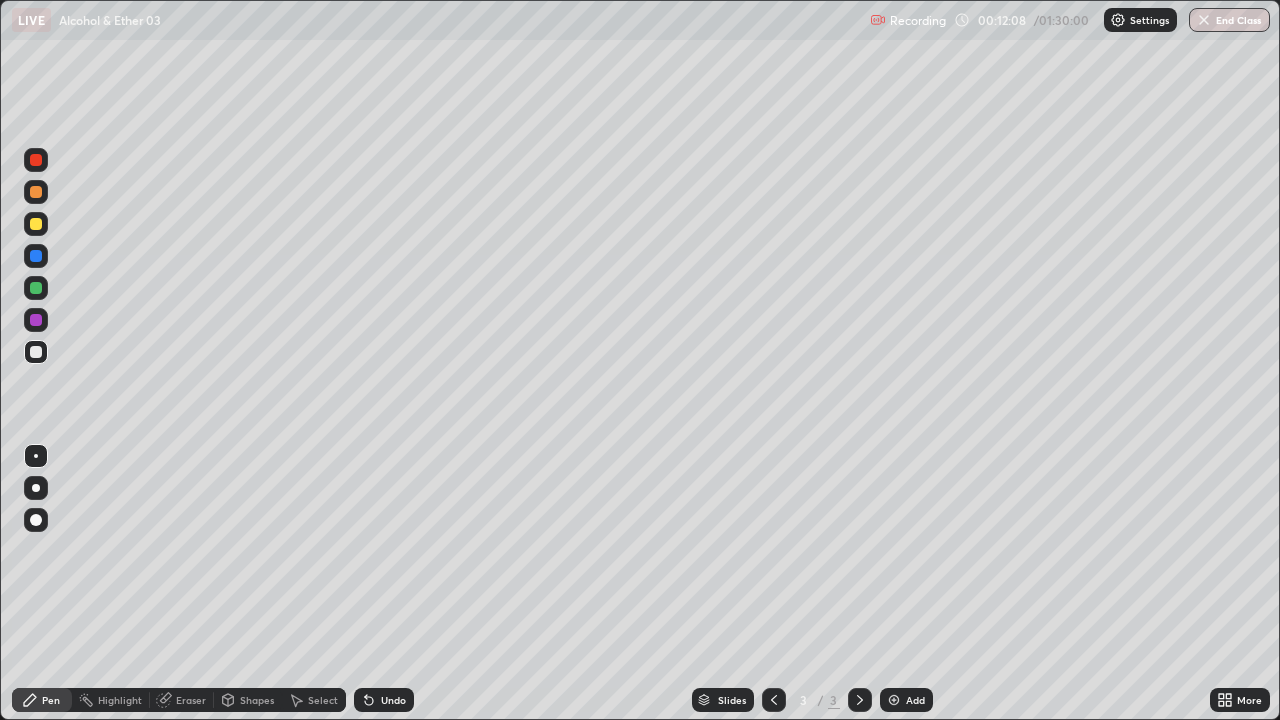 click on "Undo" at bounding box center [393, 700] 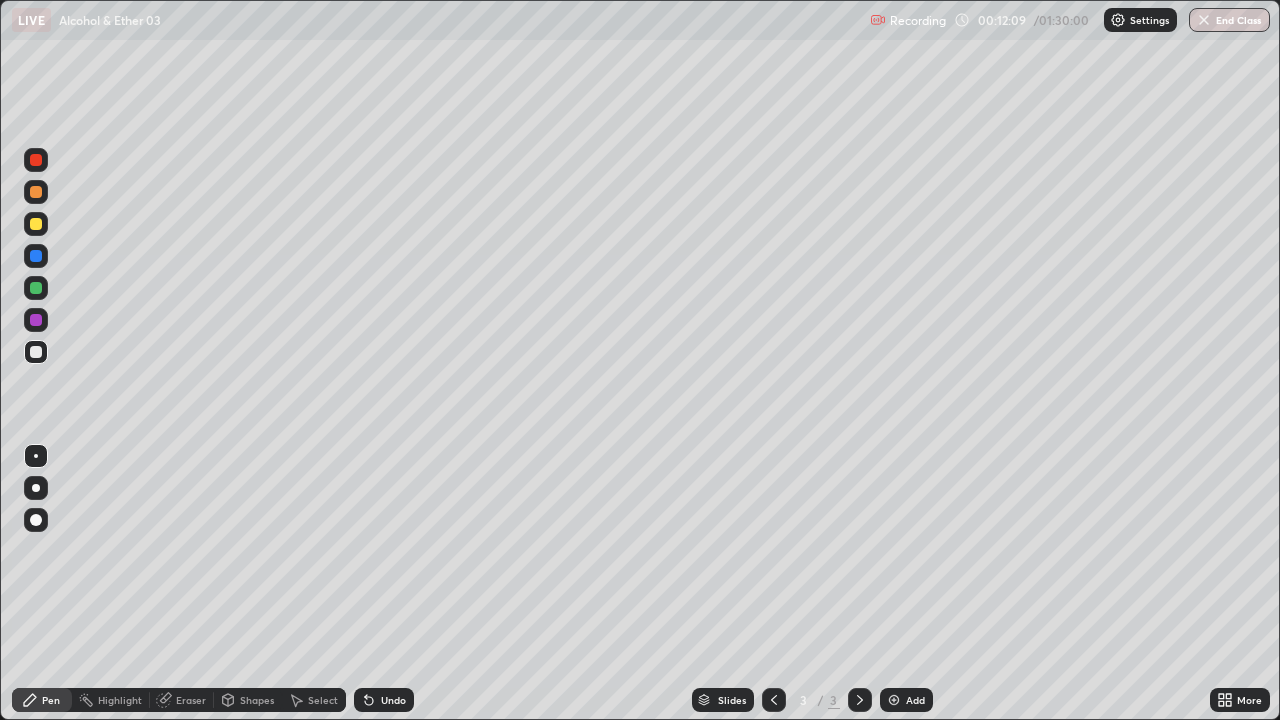 click on "Undo" at bounding box center (393, 700) 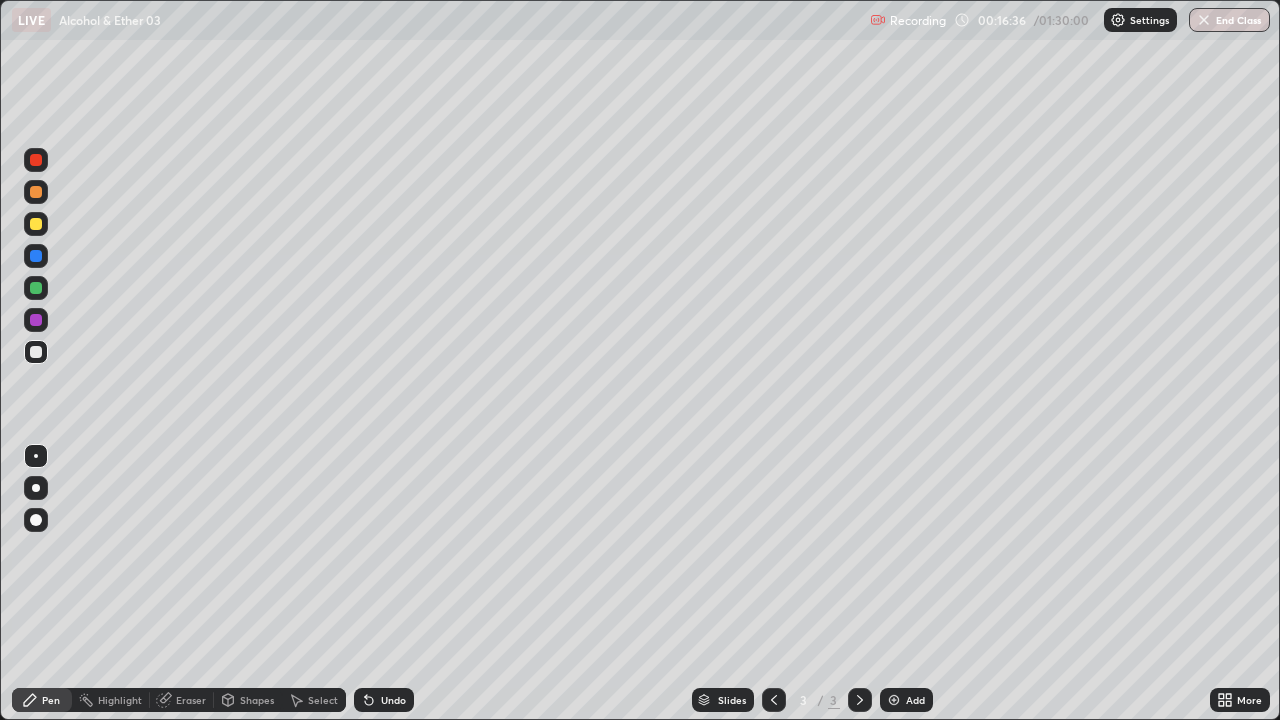 click on "Undo" at bounding box center (393, 700) 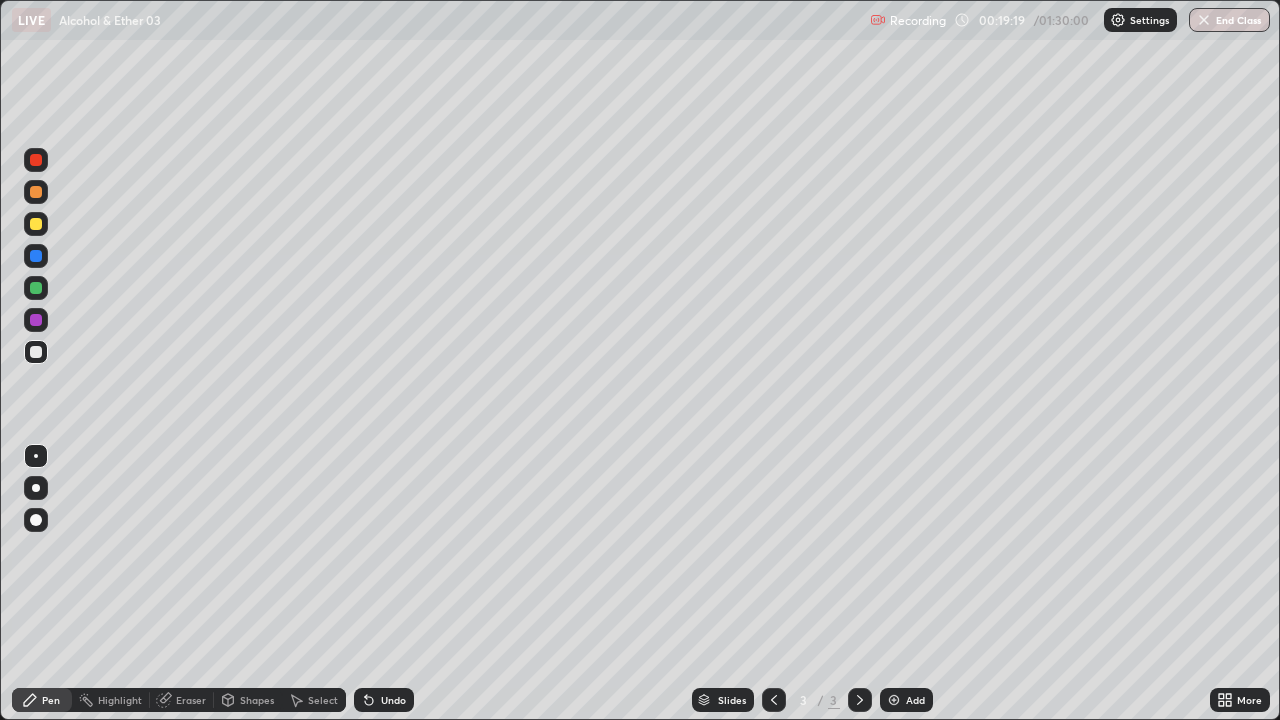 click on "Select" at bounding box center (323, 700) 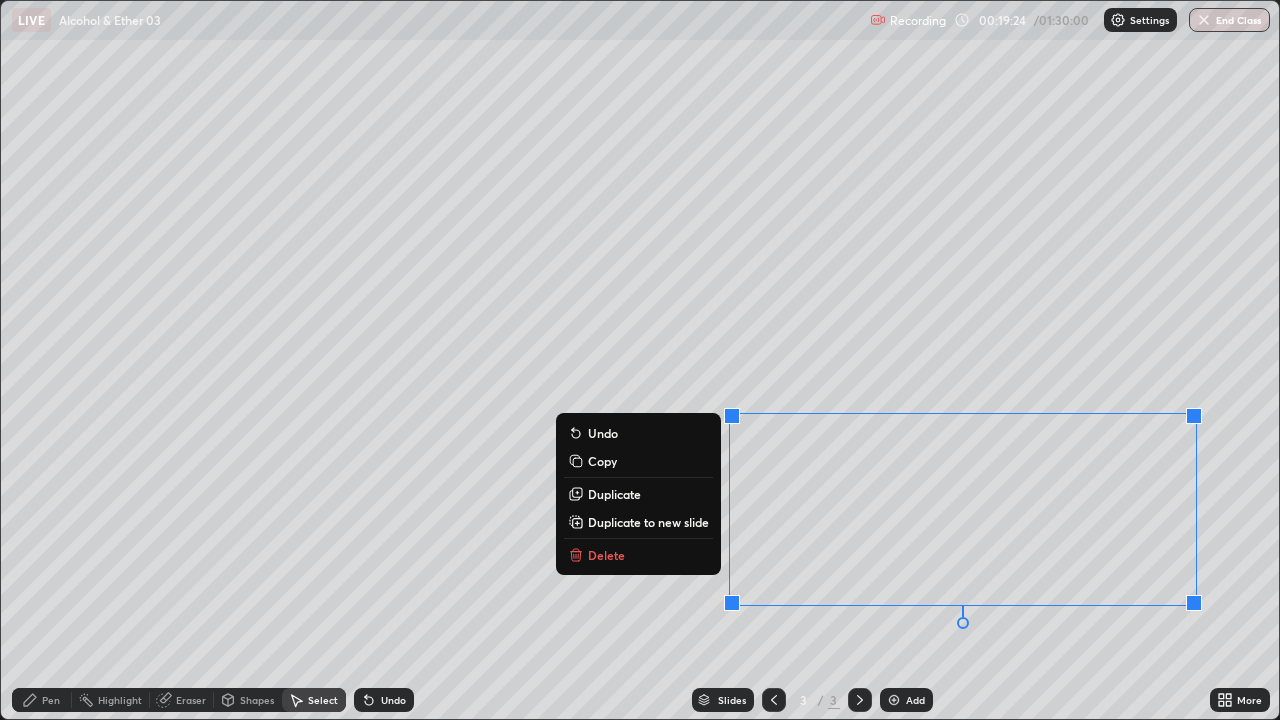 click on "Delete" at bounding box center [606, 555] 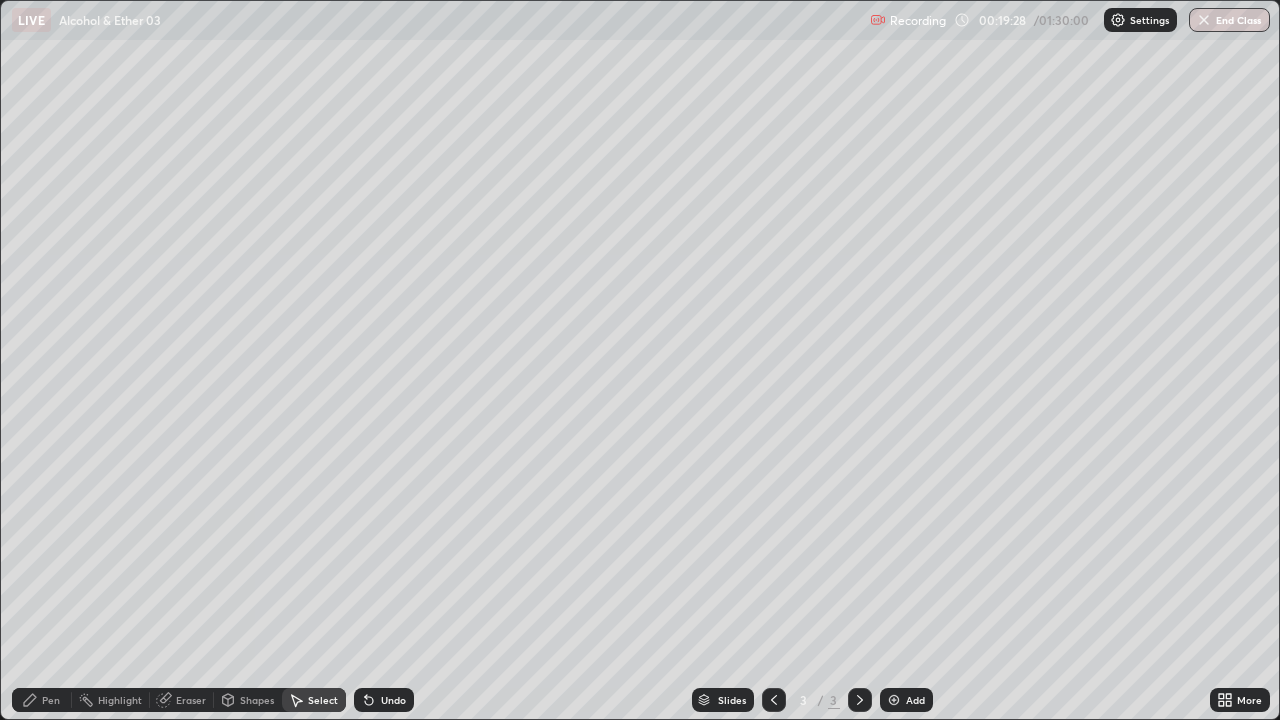 click on "Pen" at bounding box center [51, 700] 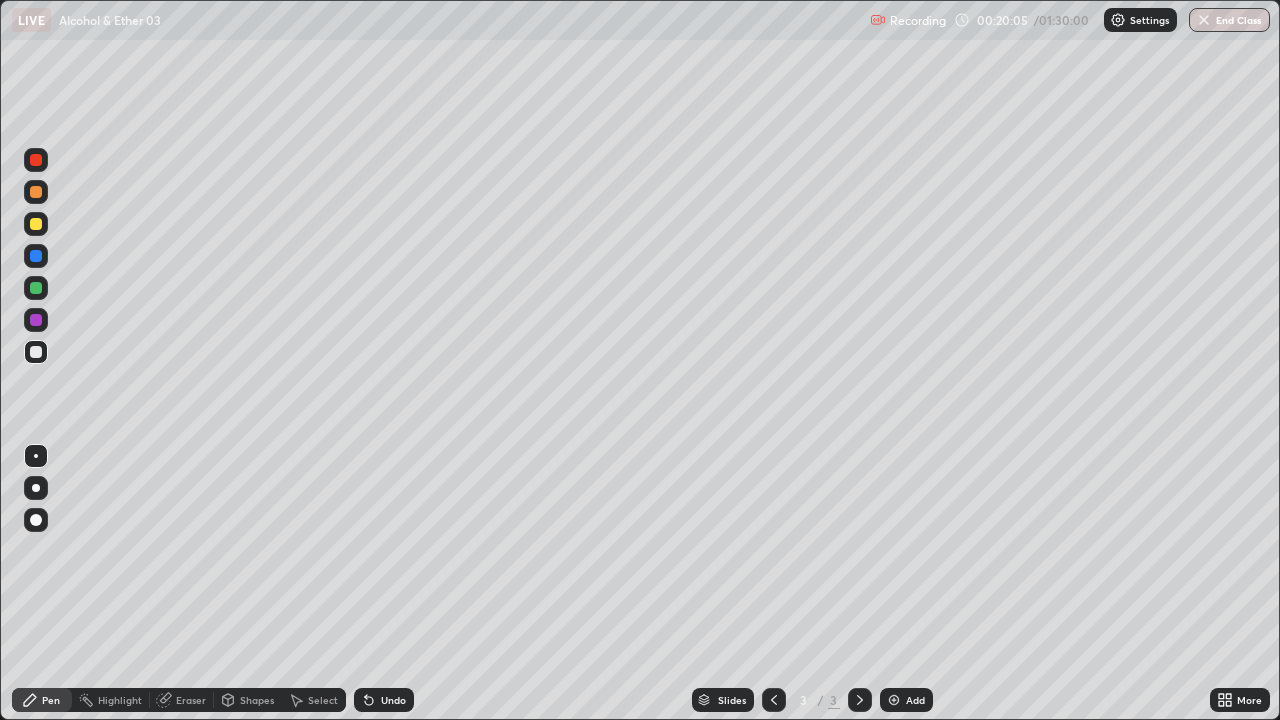 click on "Undo" at bounding box center (393, 700) 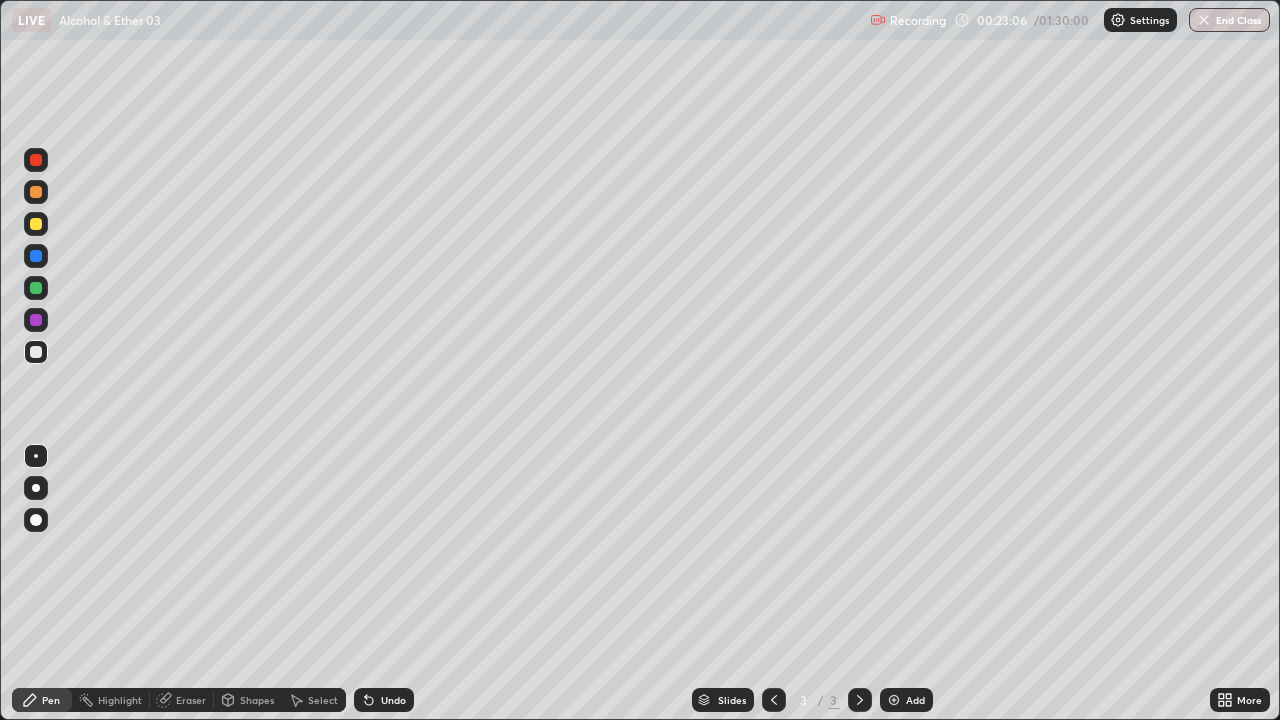 click 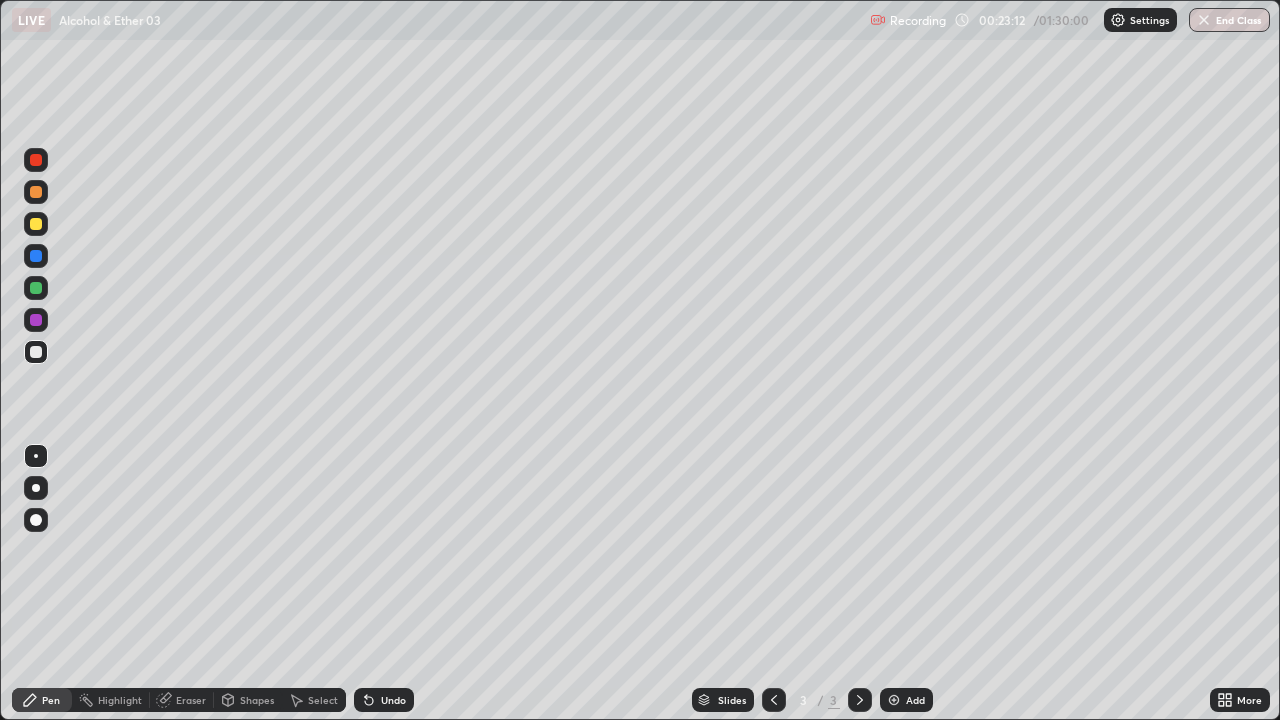 click on "Eraser" at bounding box center [191, 700] 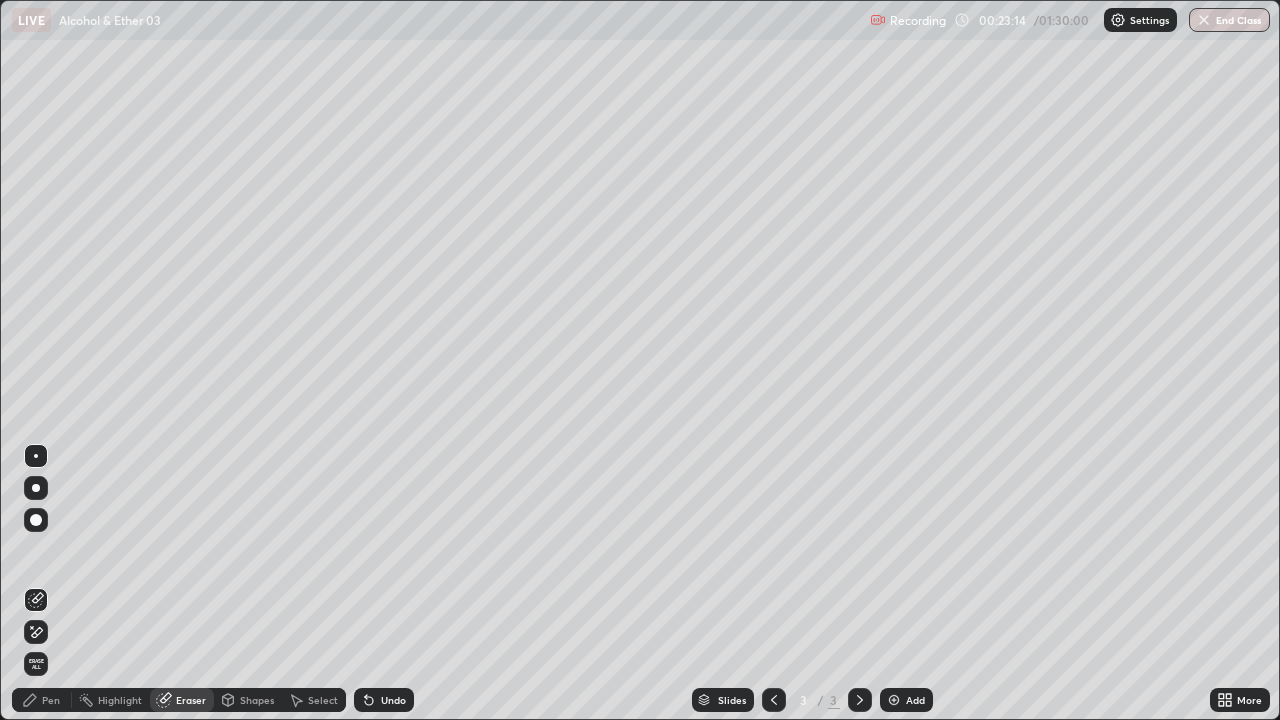click on "Pen" at bounding box center (42, 700) 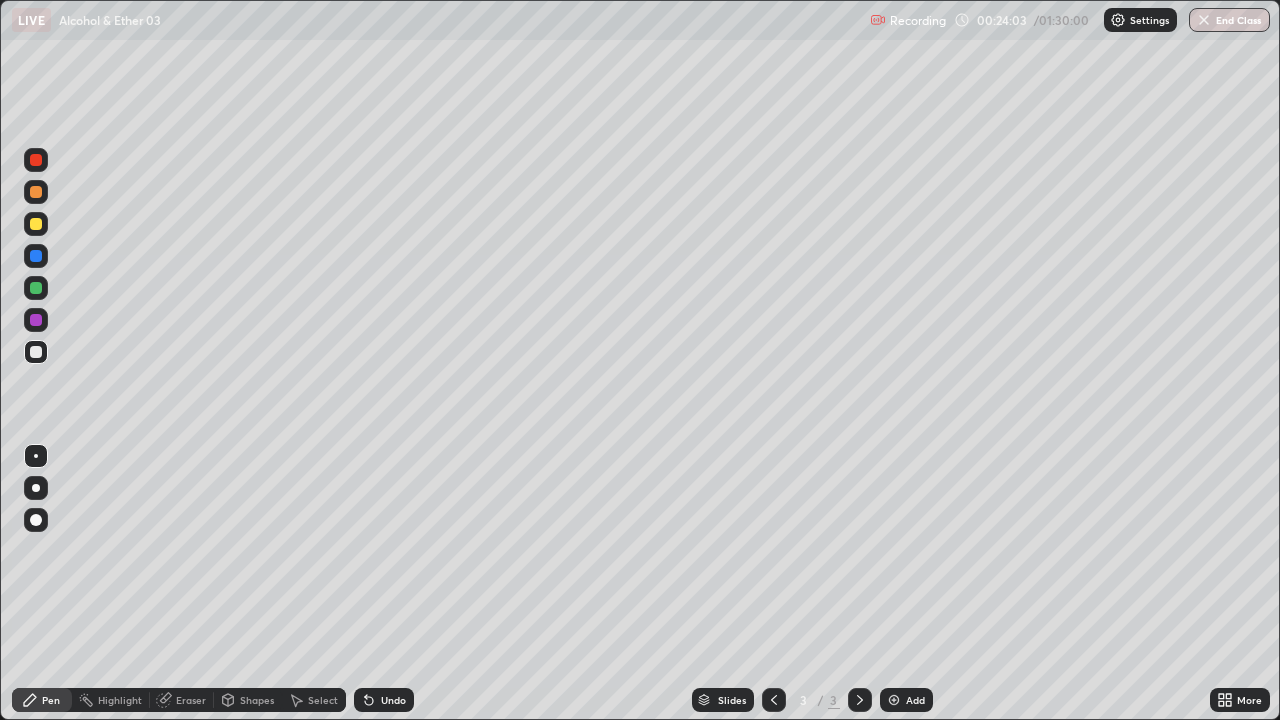 click on "Eraser" at bounding box center [191, 700] 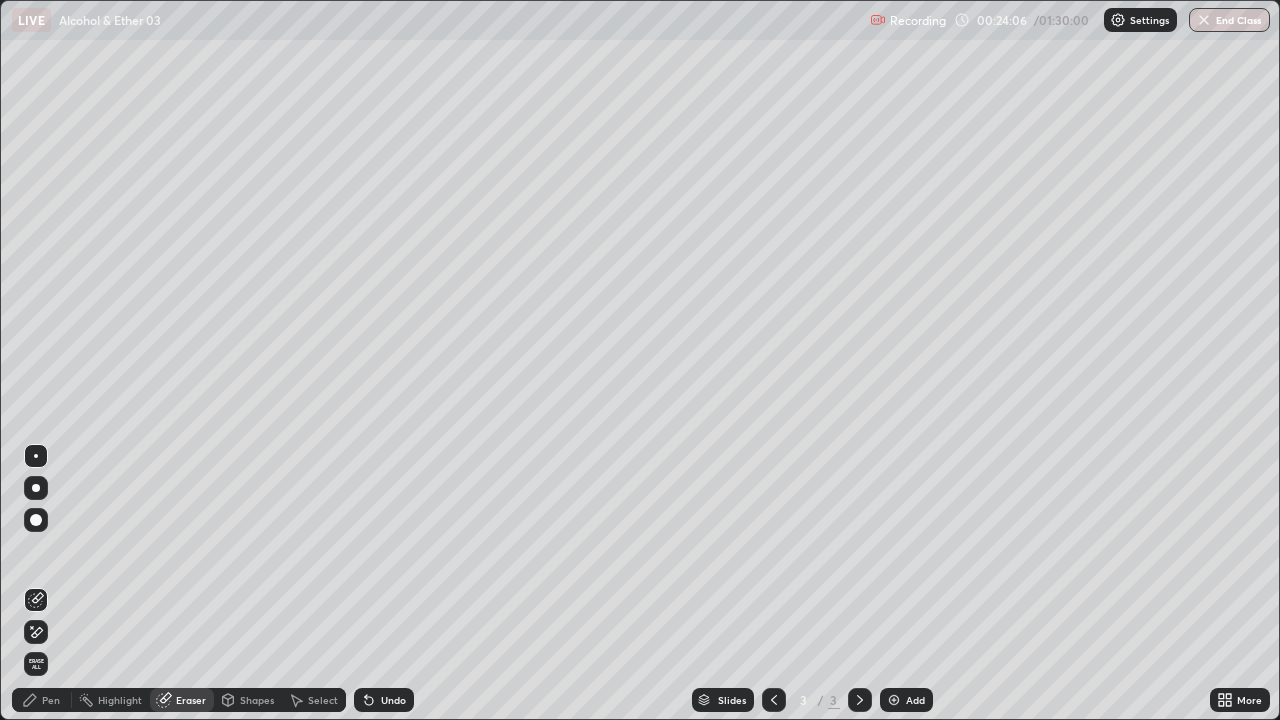 click on "Pen" at bounding box center (42, 700) 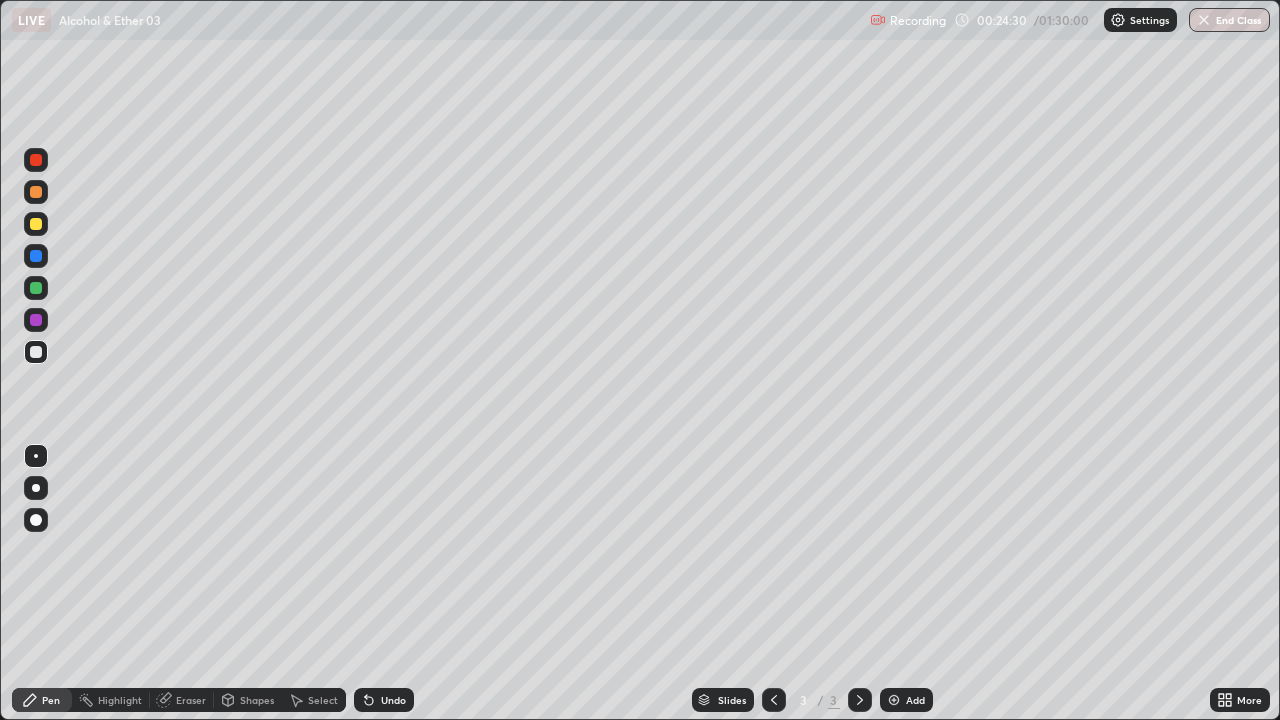 click at bounding box center (894, 700) 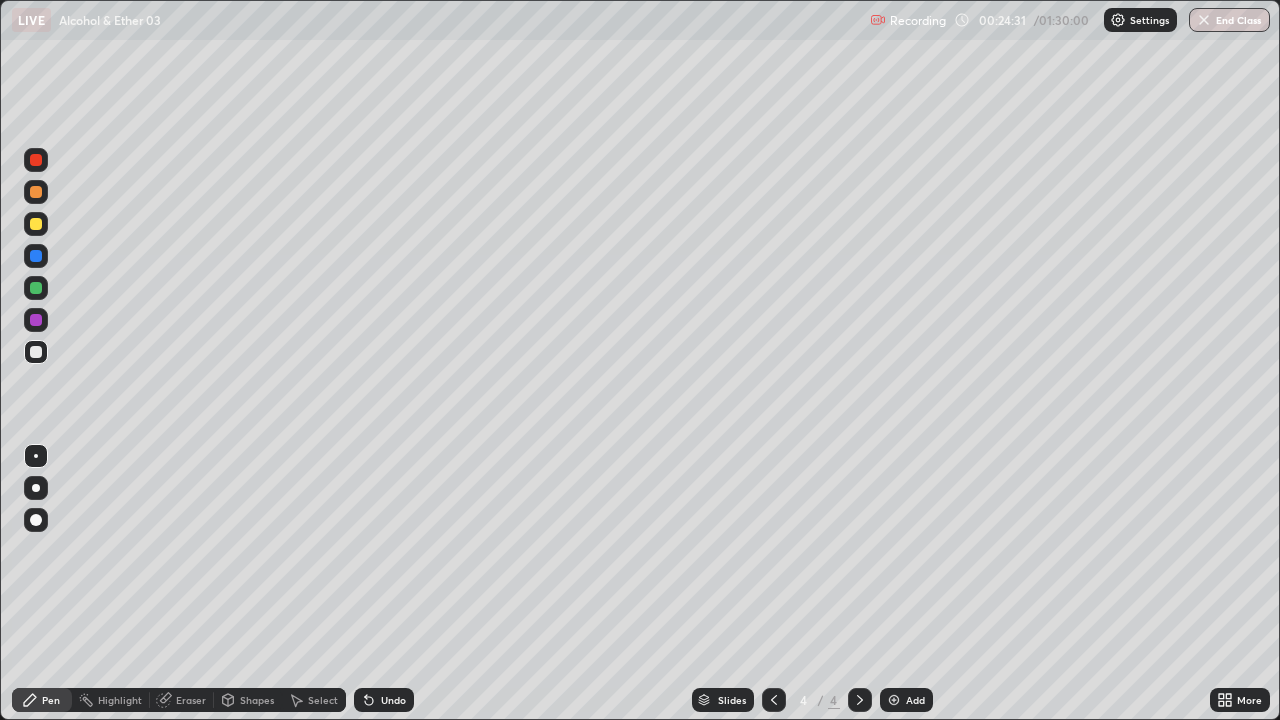 click 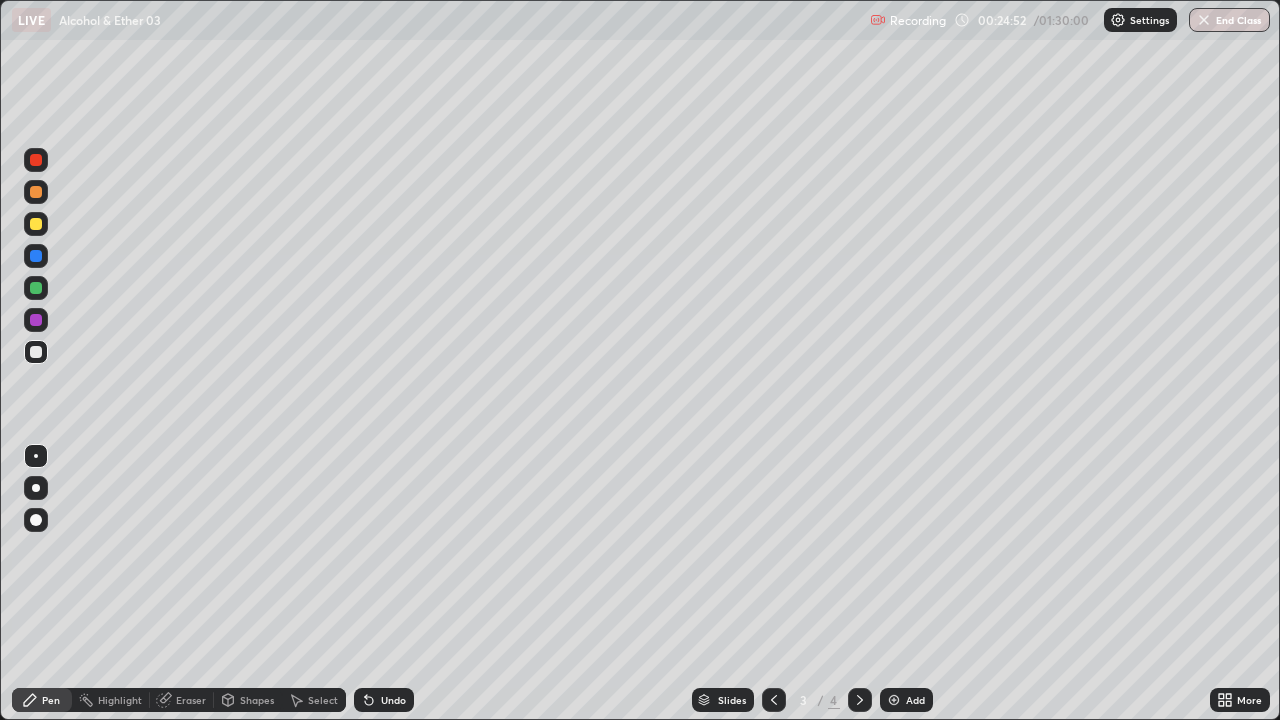 click 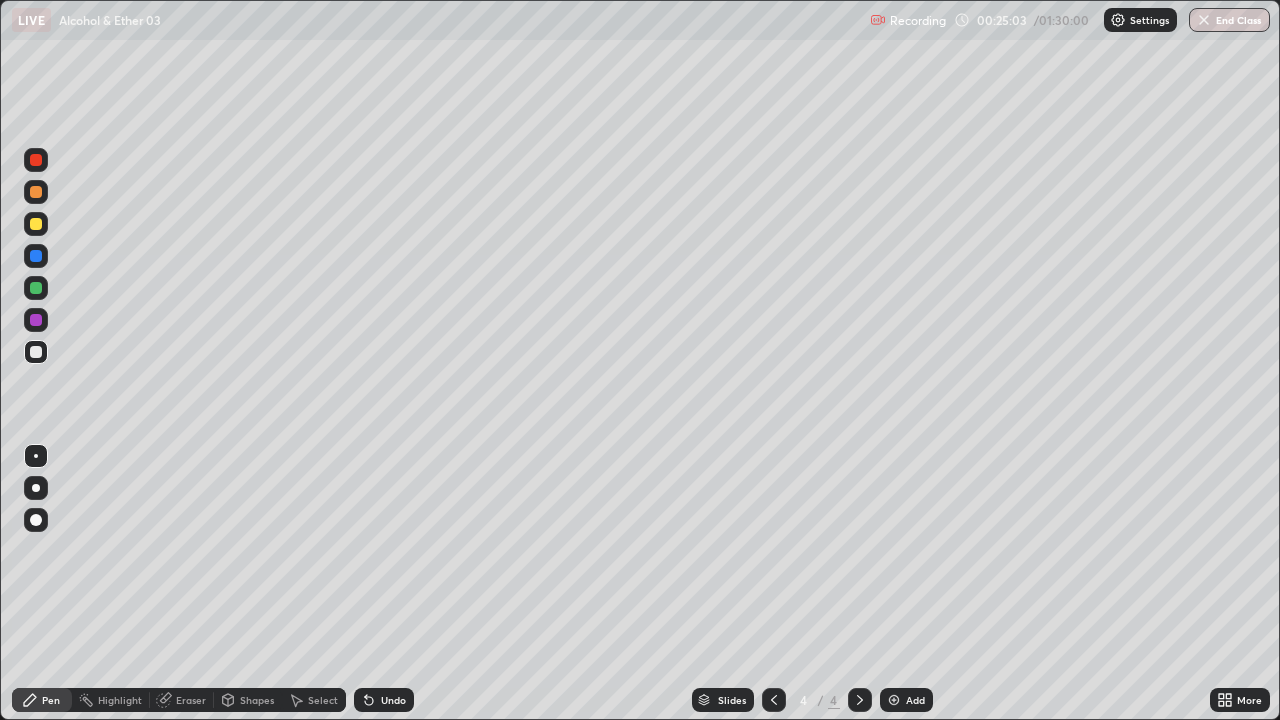 click on "Undo" at bounding box center (393, 700) 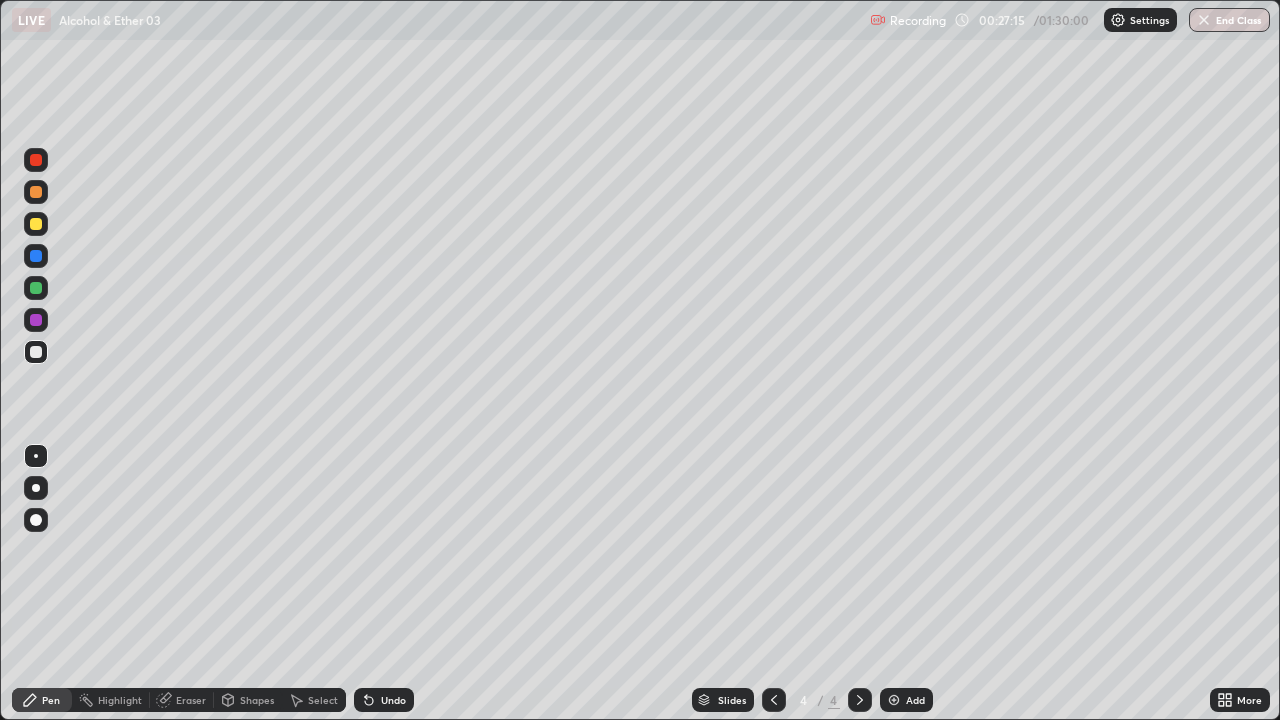 click 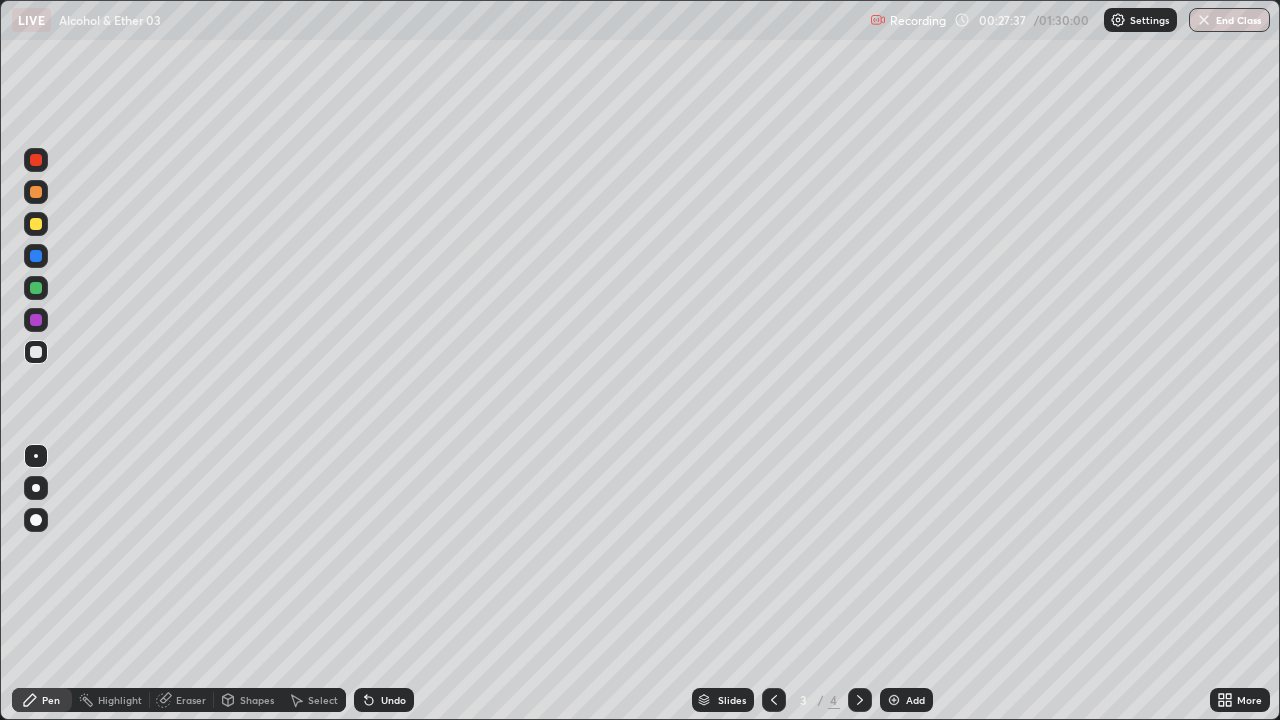 click 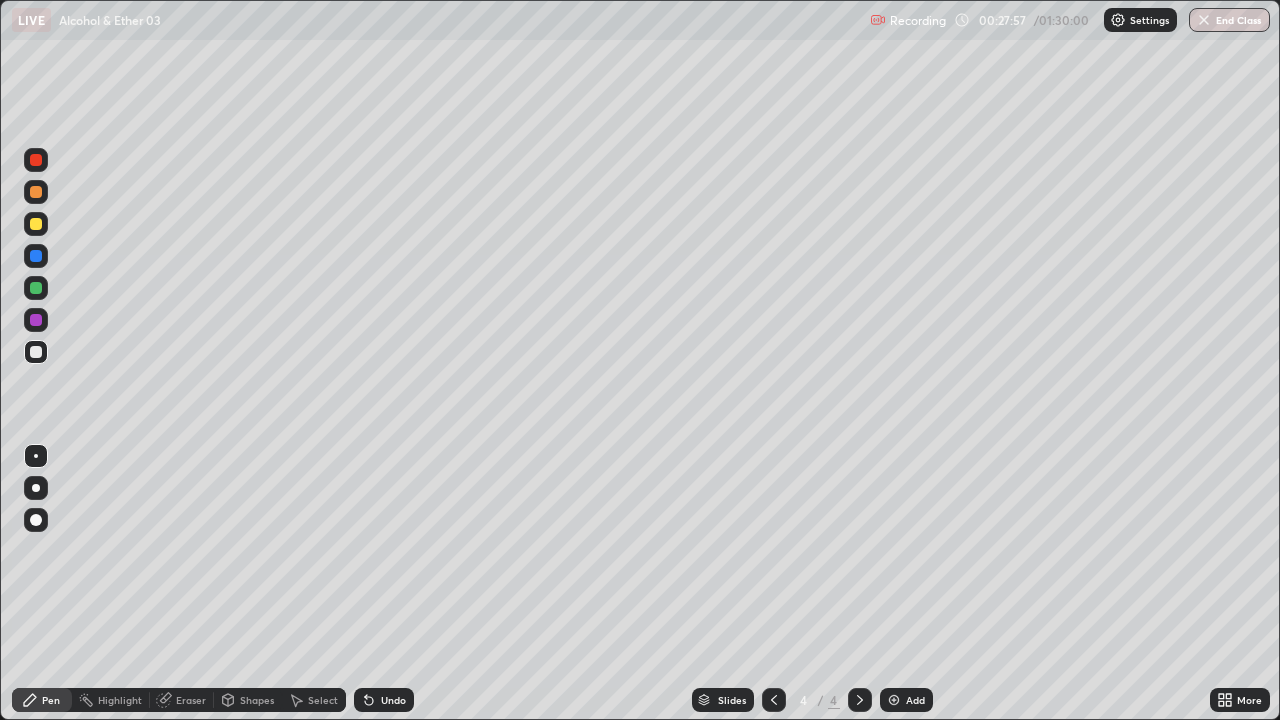 click on "Eraser" at bounding box center [191, 700] 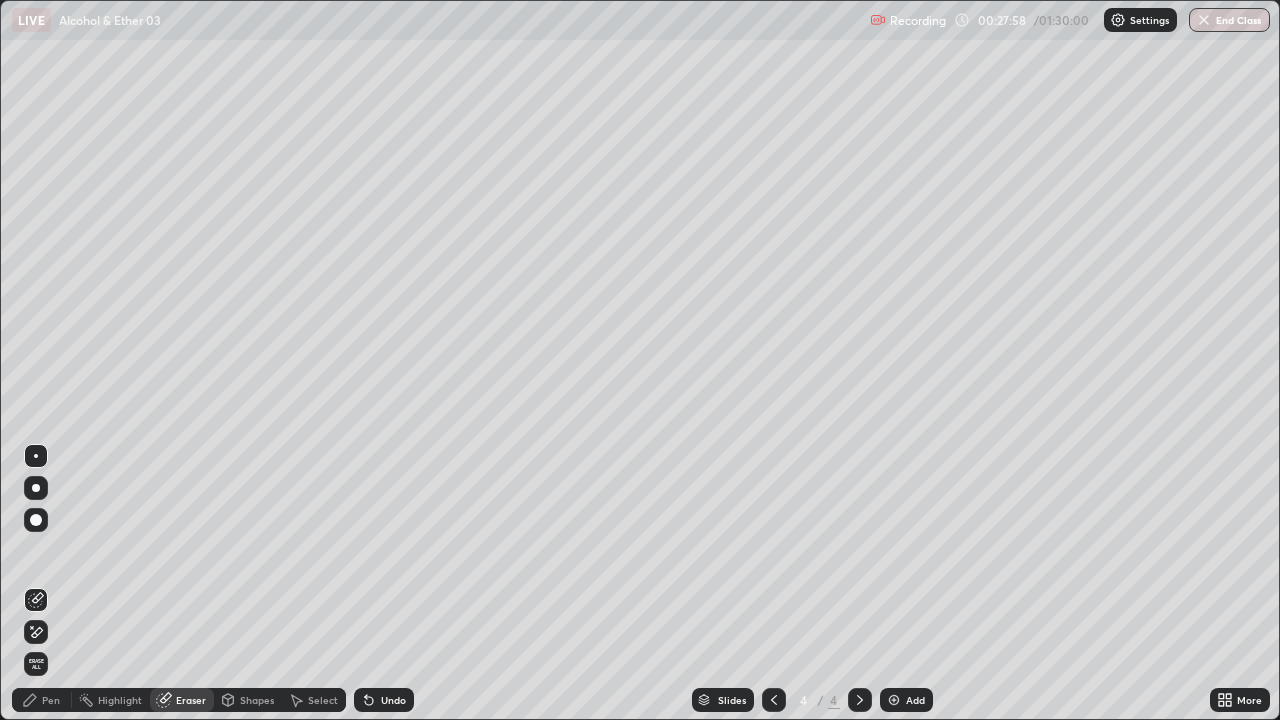 click on "Pen" at bounding box center (51, 700) 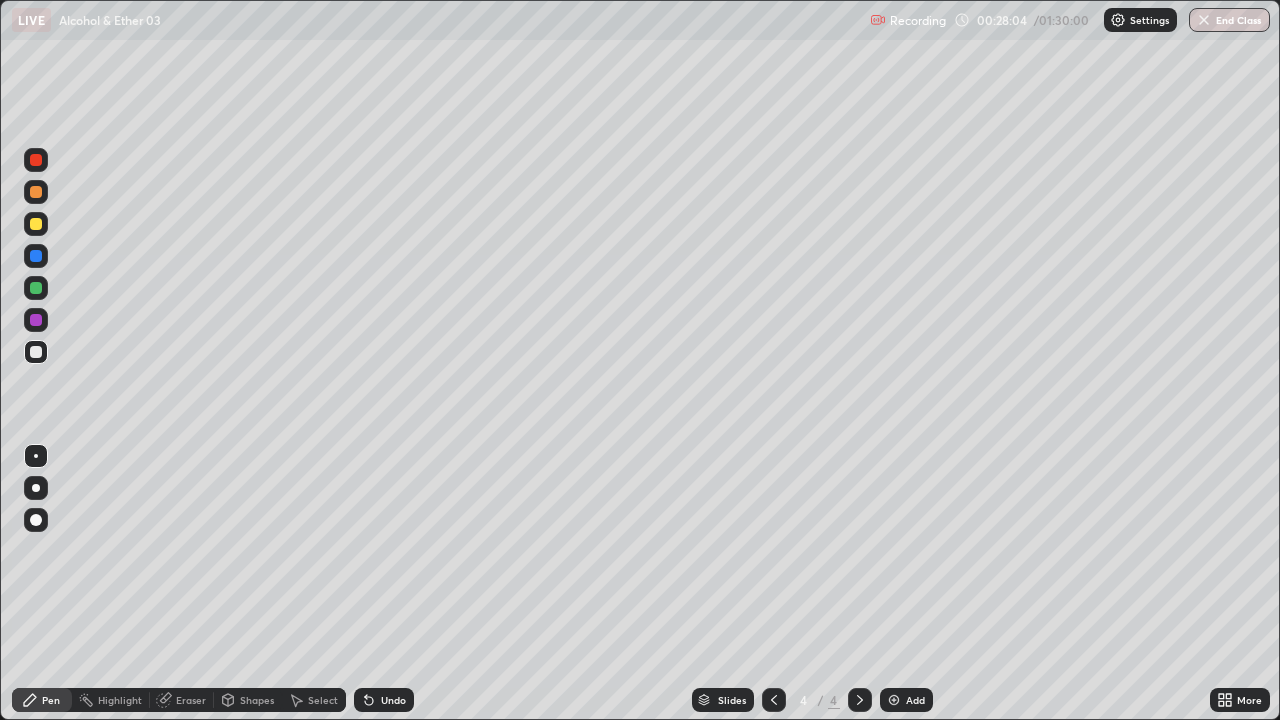click 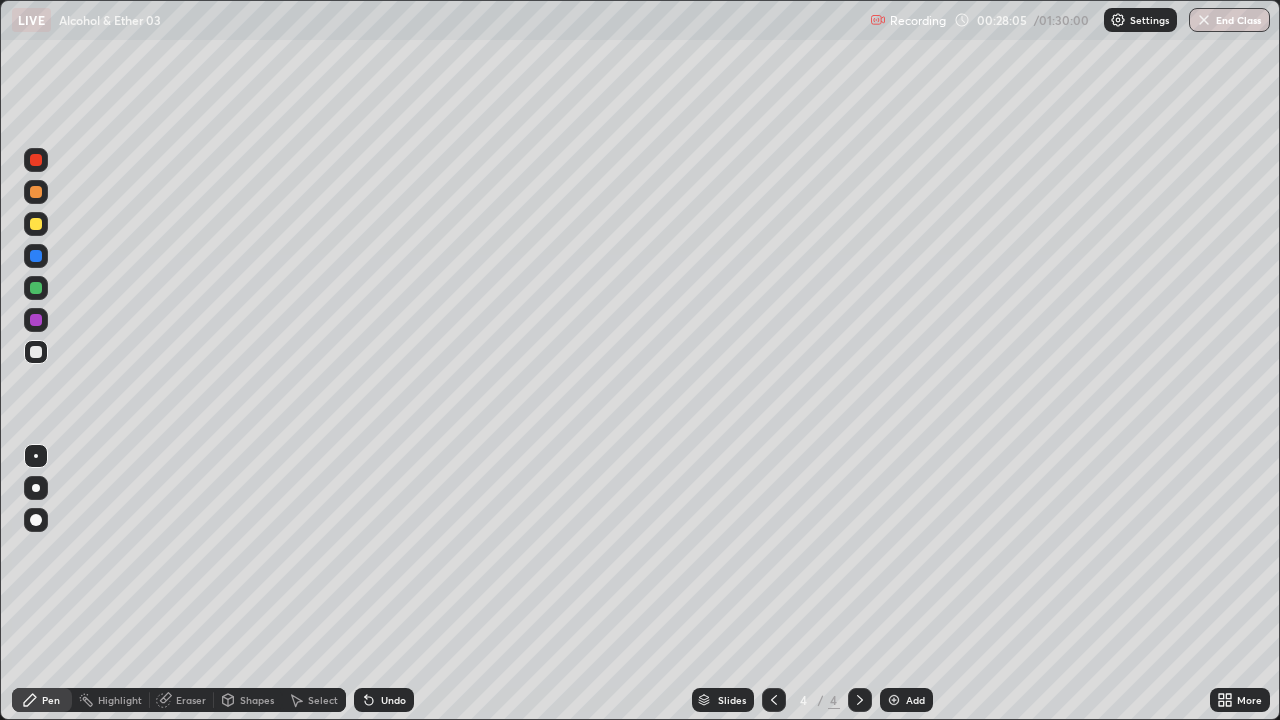 click 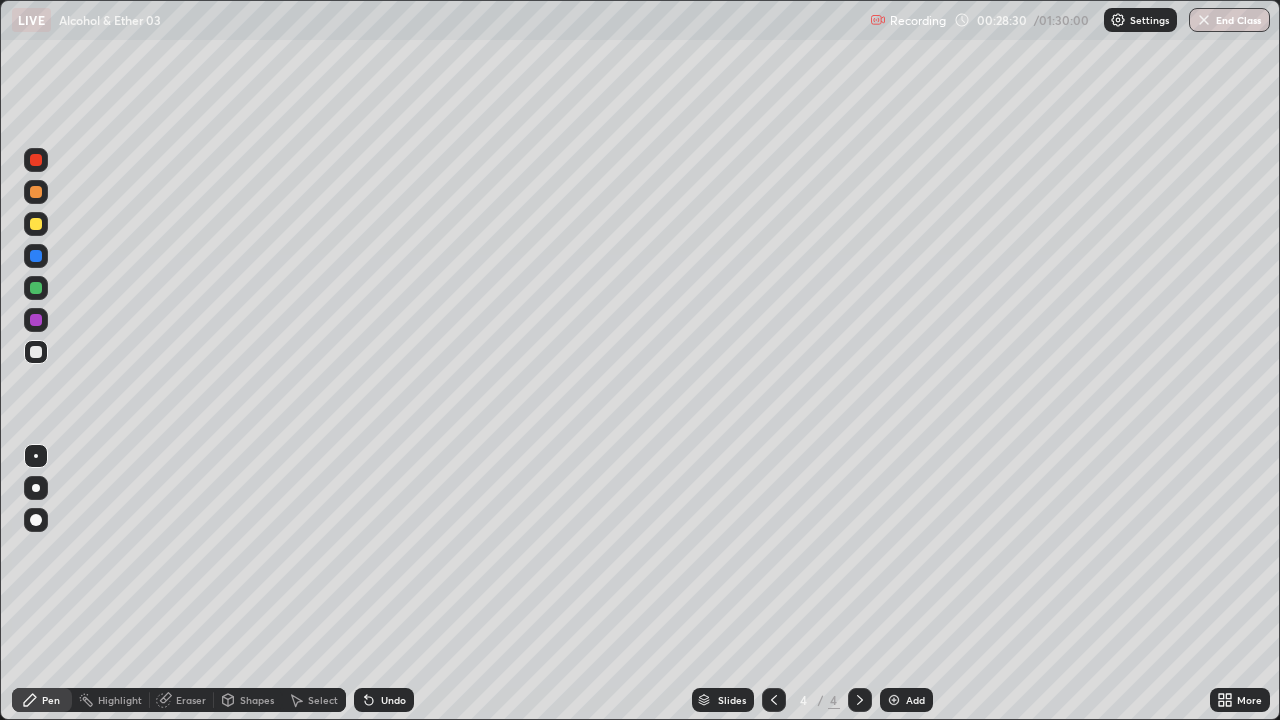 click 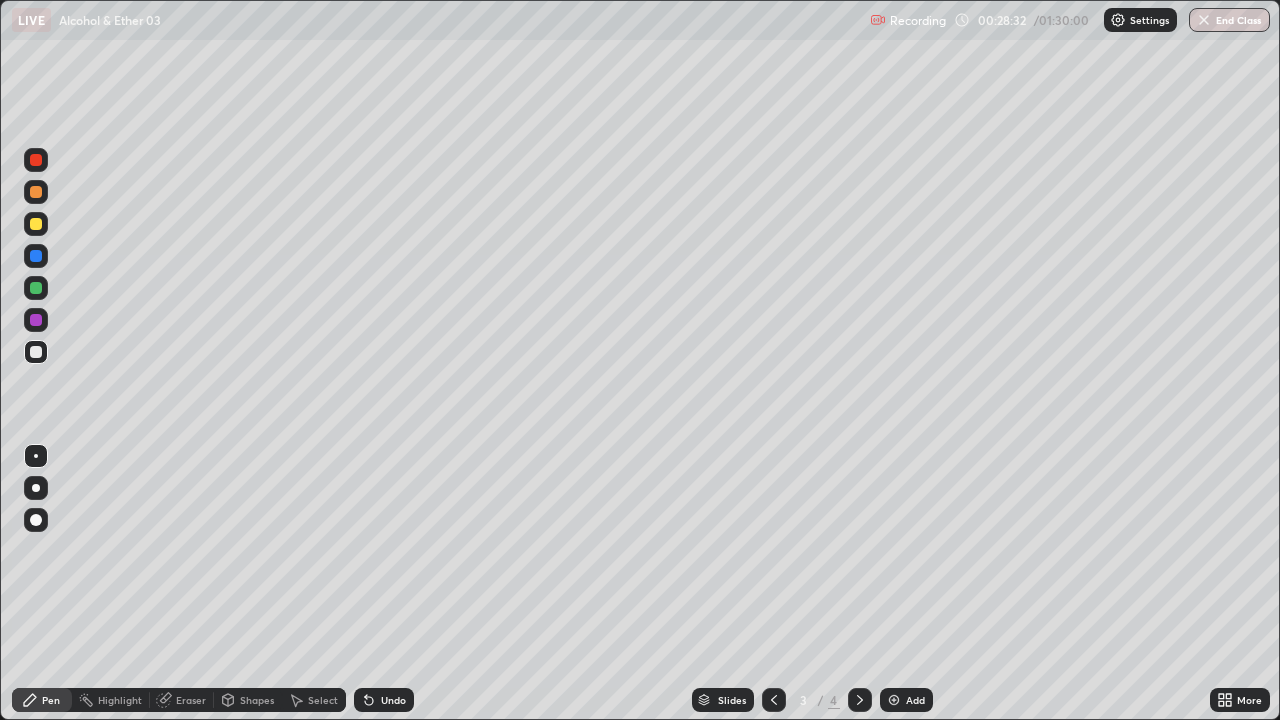 click at bounding box center [860, 700] 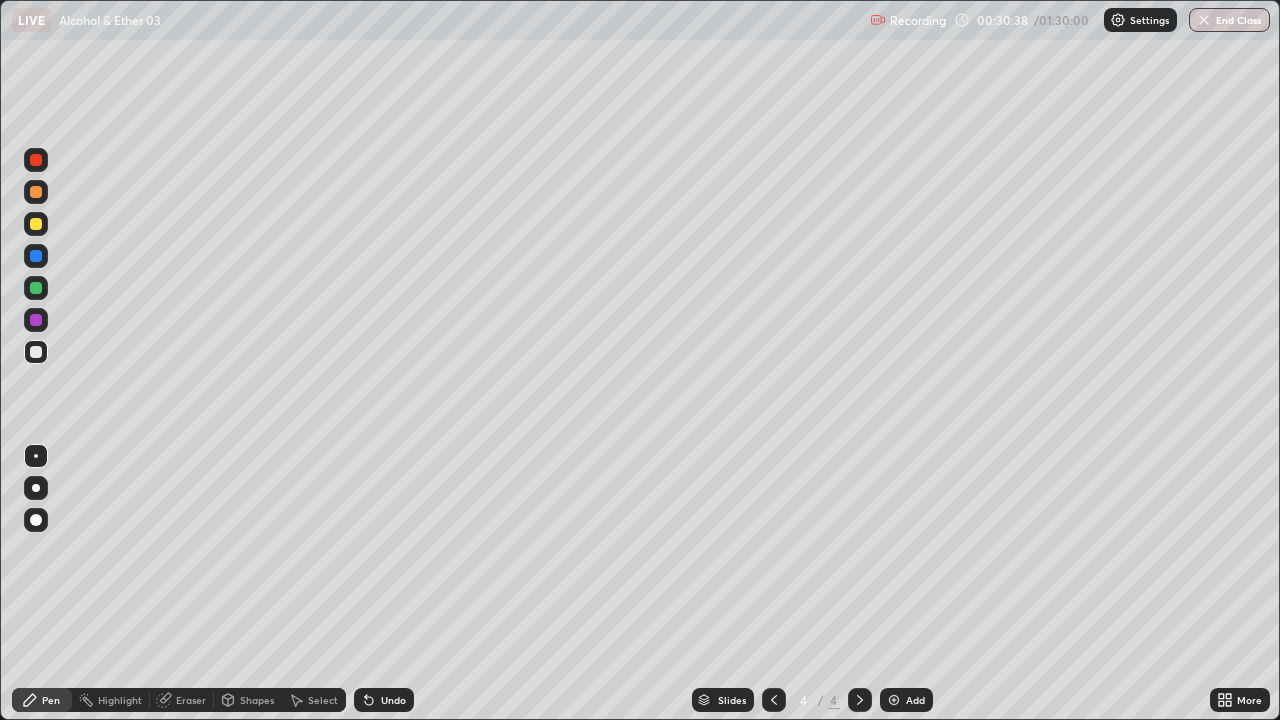 click at bounding box center (894, 700) 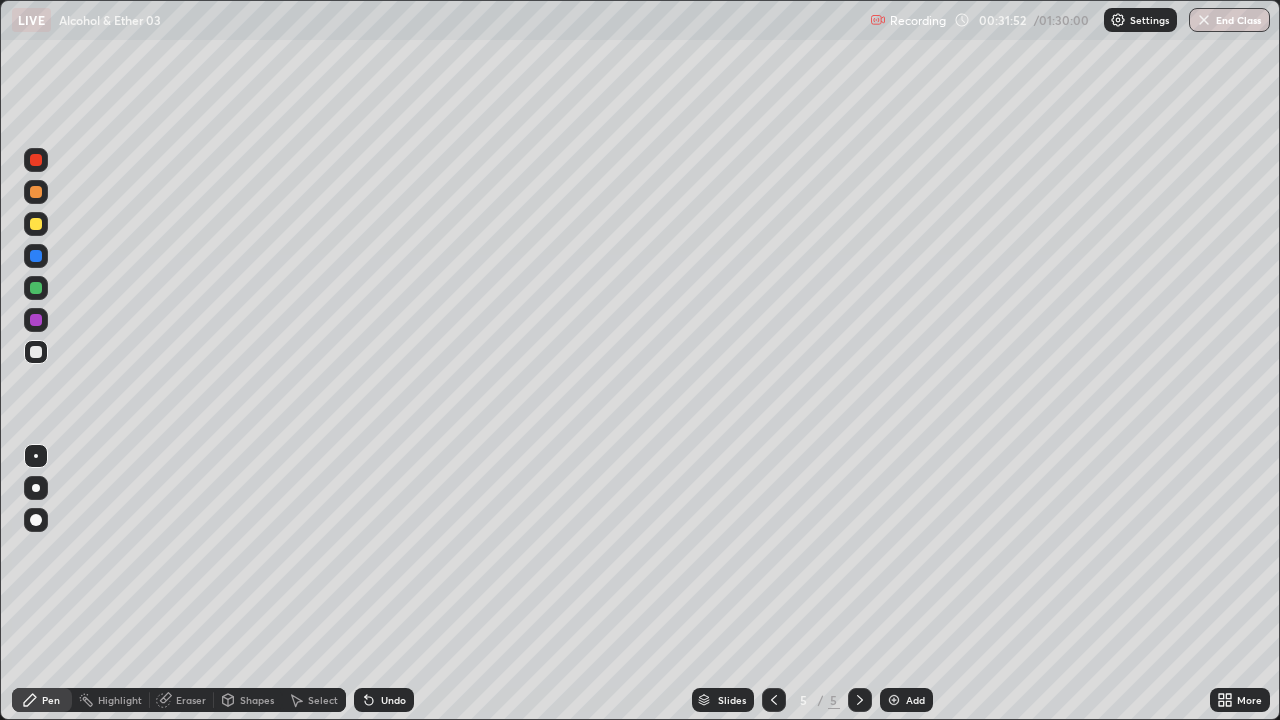 click 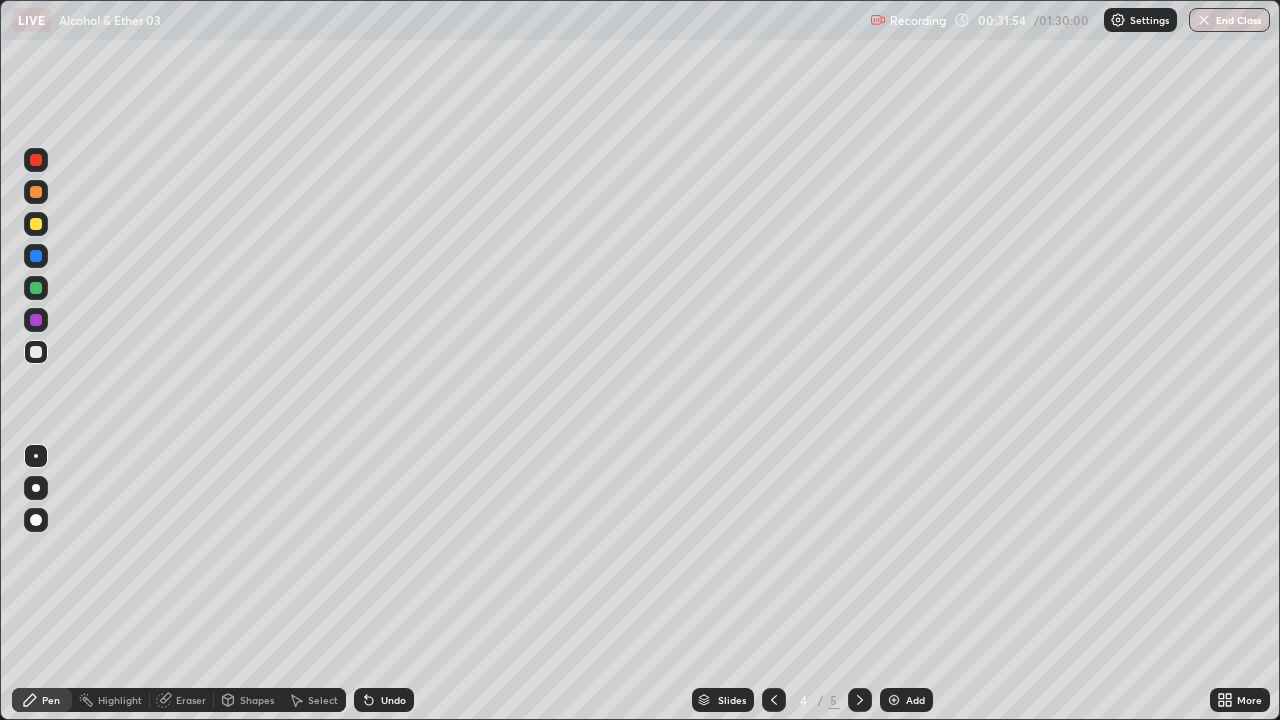 click 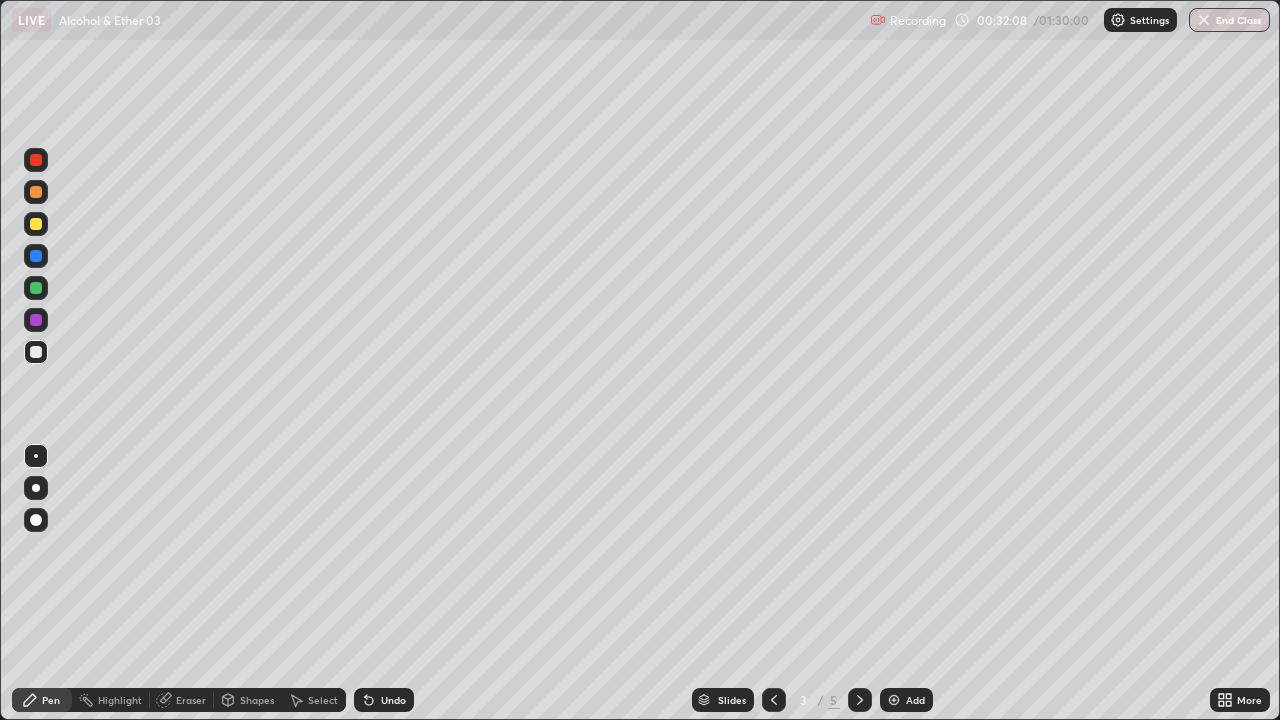click 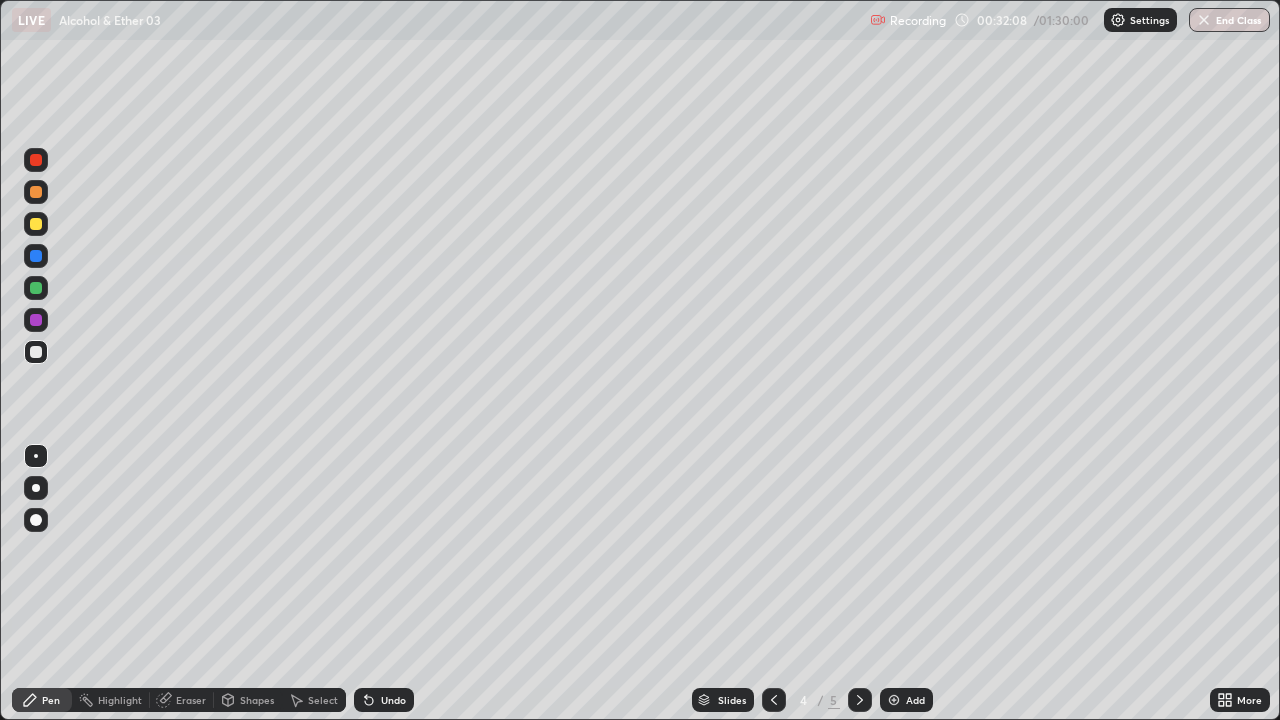 click 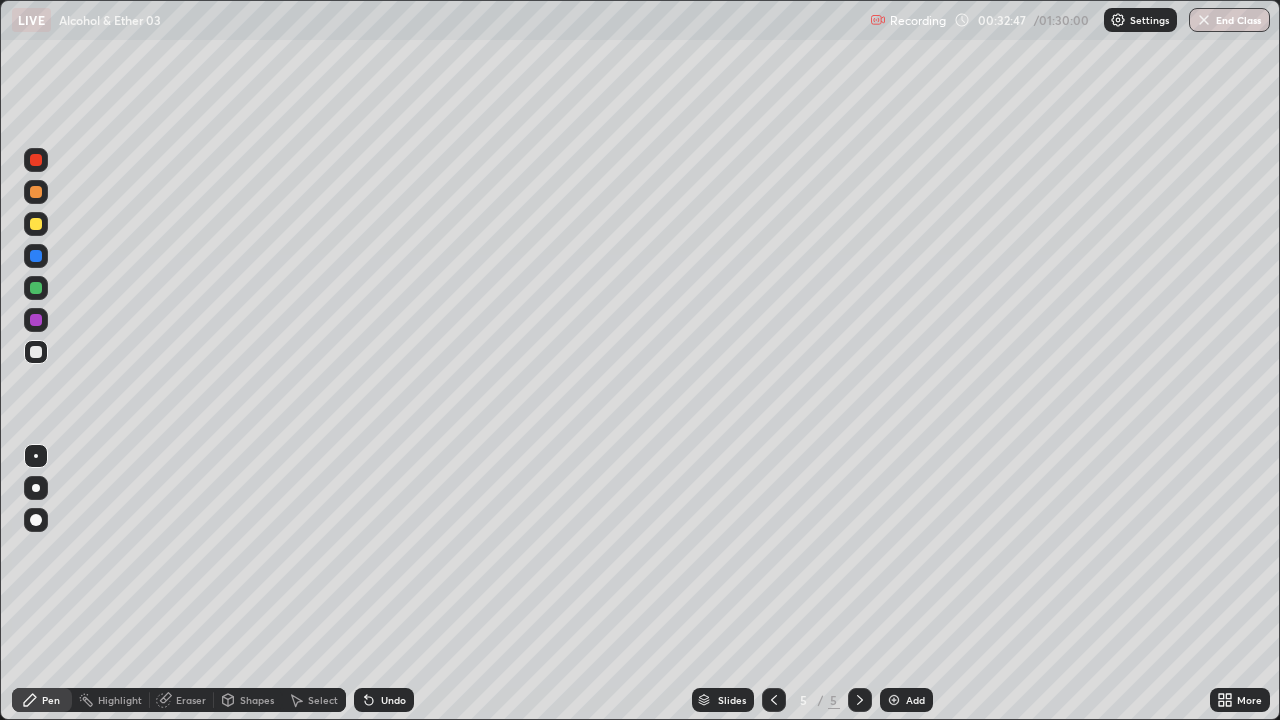 click on "Undo" at bounding box center [393, 700] 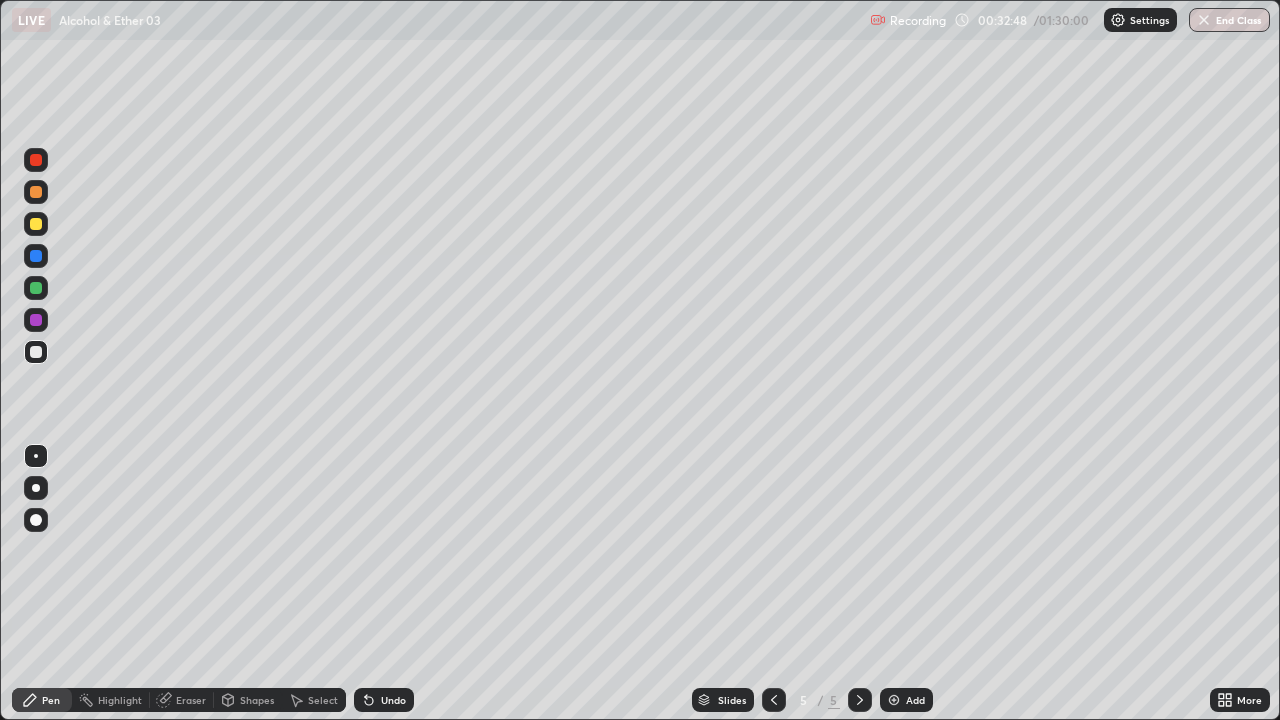 click on "Undo" at bounding box center [384, 700] 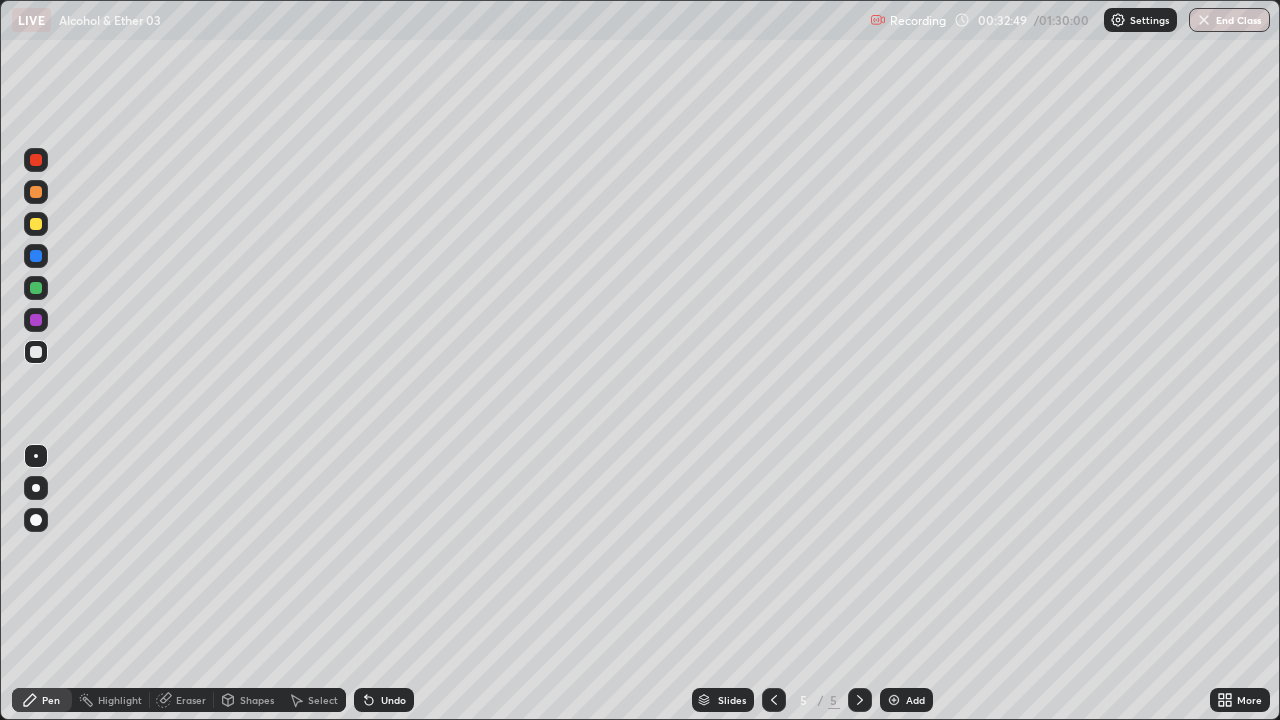 click on "Undo" at bounding box center (384, 700) 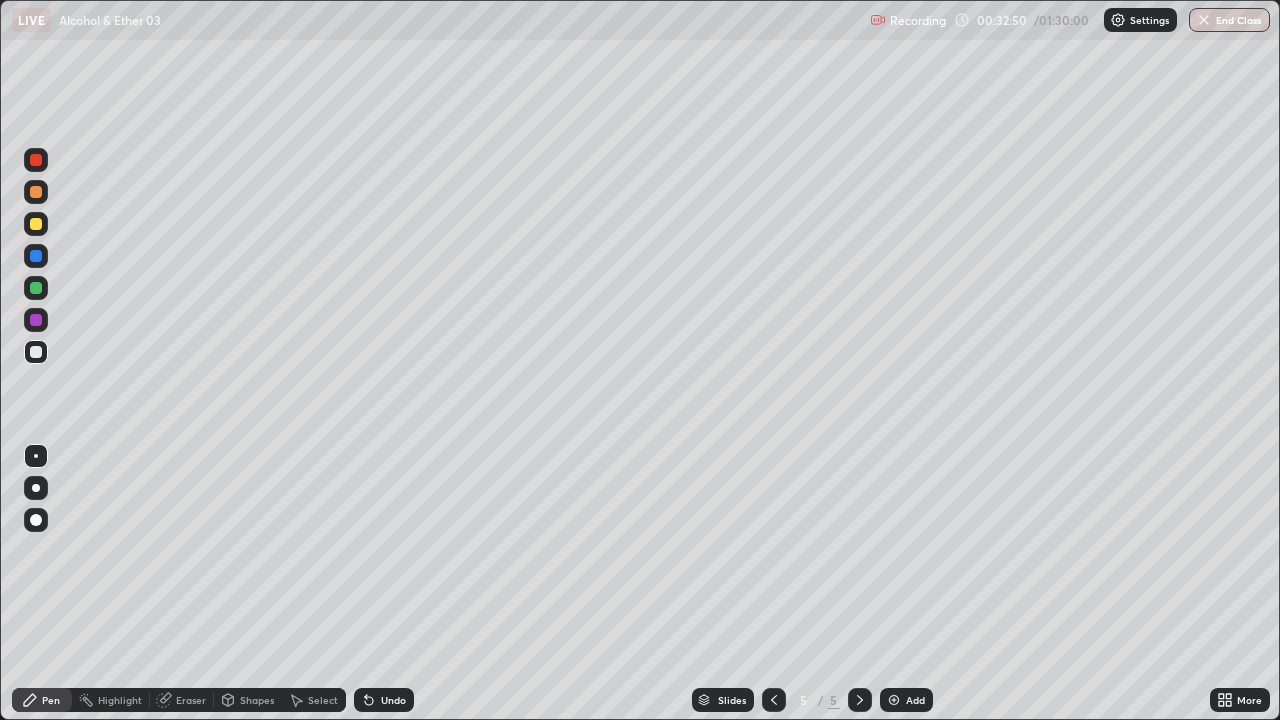 click on "Undo" at bounding box center (384, 700) 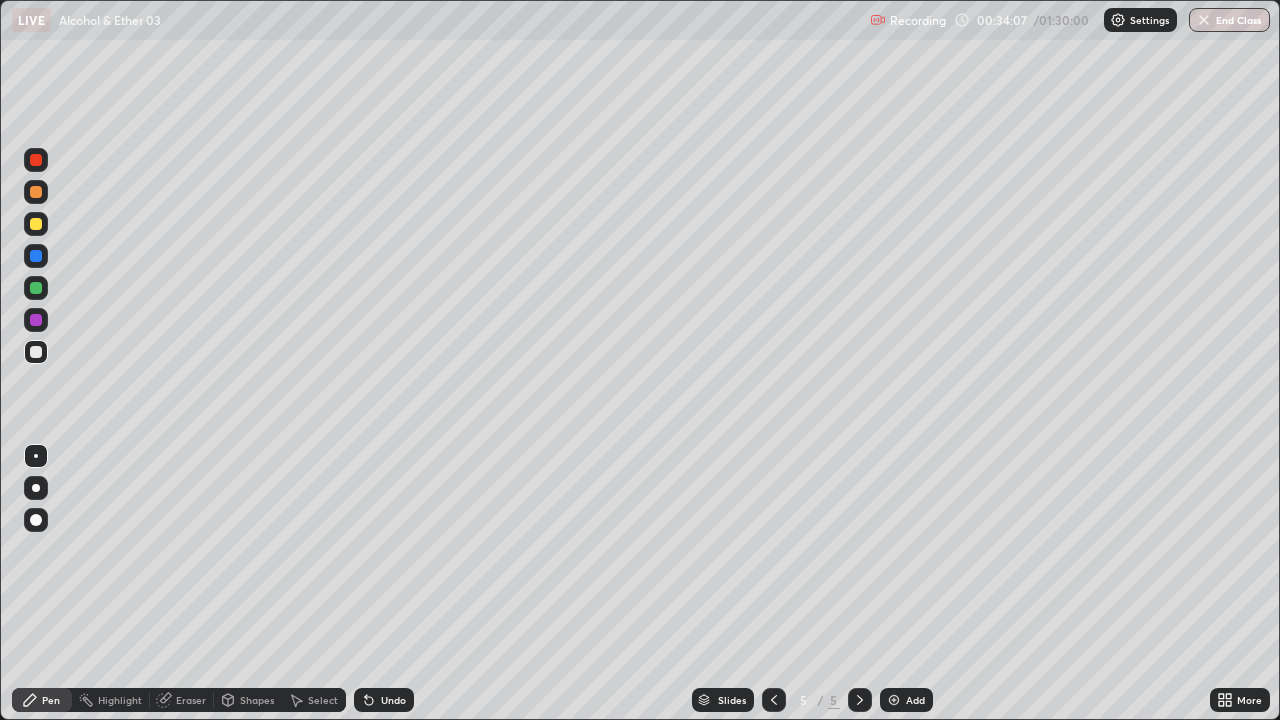 click on "Select" at bounding box center (323, 700) 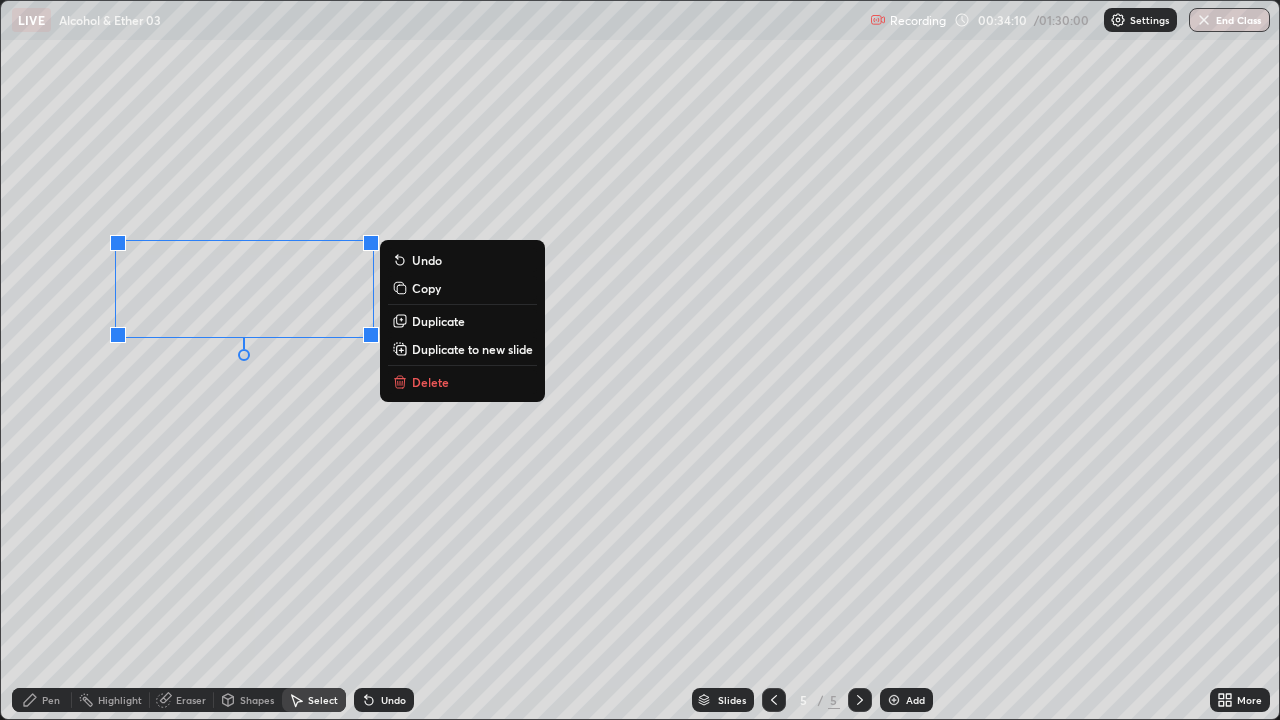 click on "Delete" at bounding box center (430, 382) 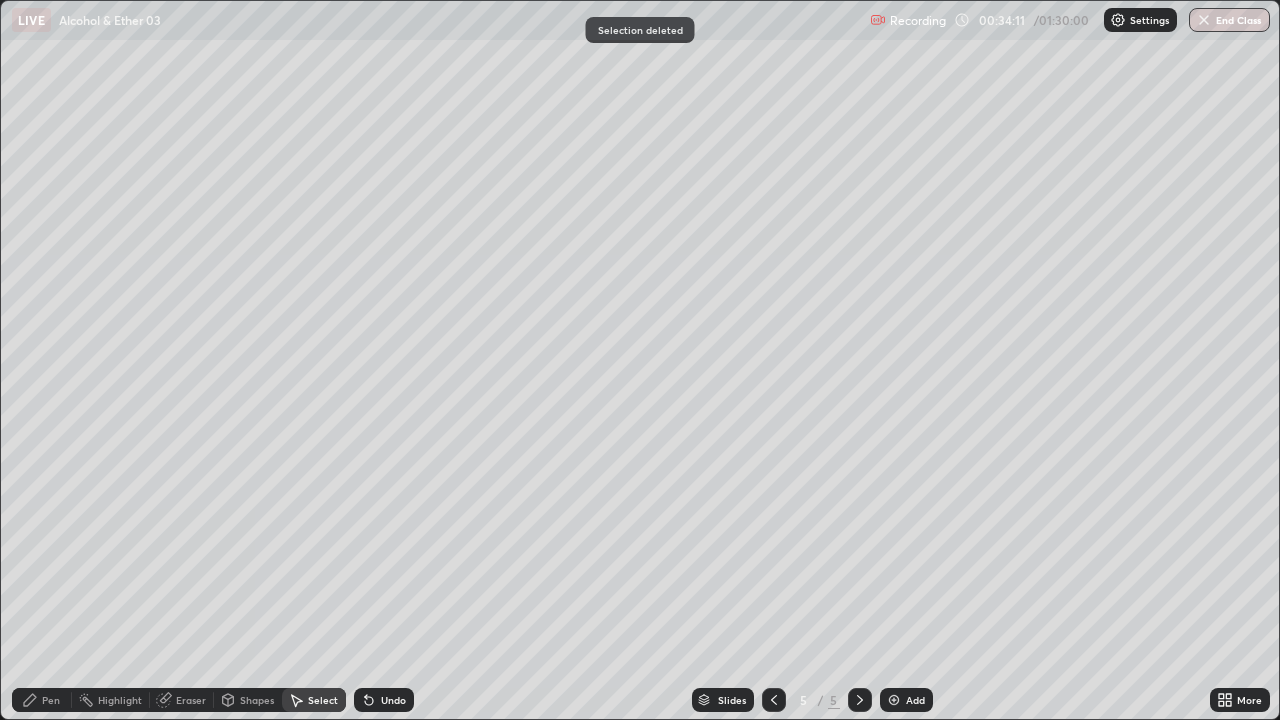 click on "Eraser" at bounding box center (191, 700) 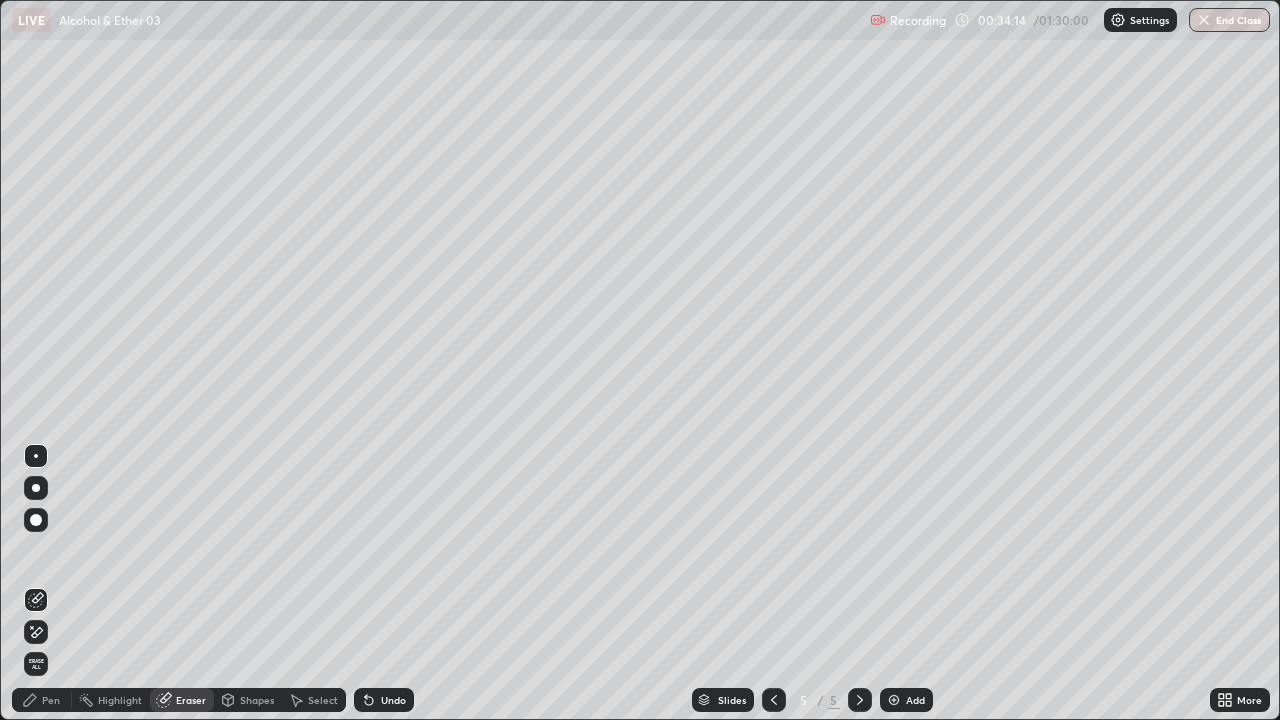 click on "Pen" at bounding box center (51, 700) 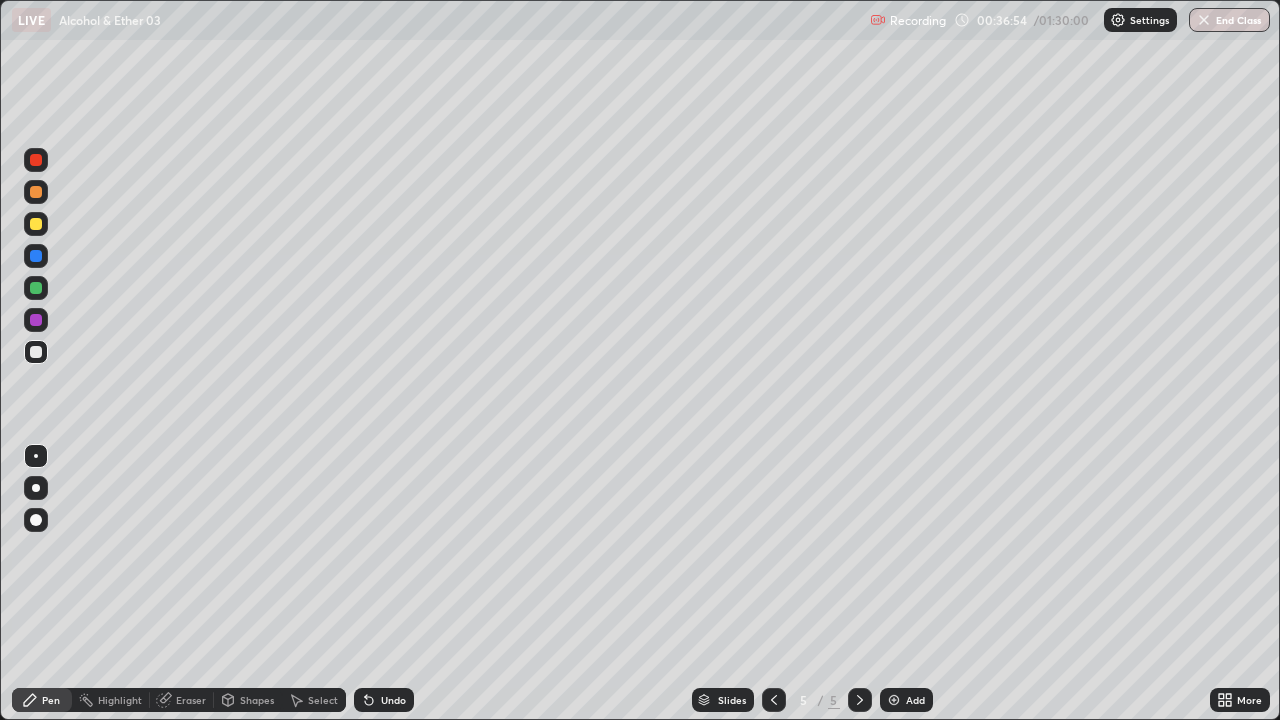 click on "Eraser" at bounding box center [191, 700] 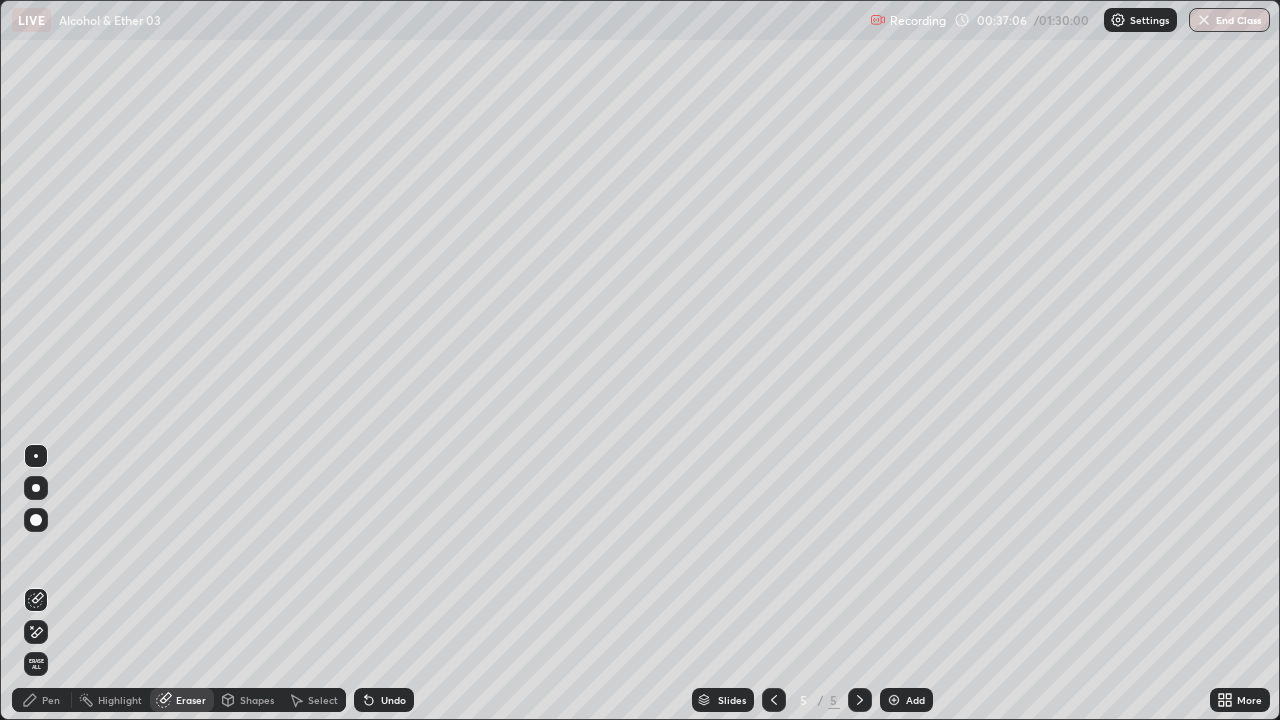 click on "Pen" at bounding box center (42, 700) 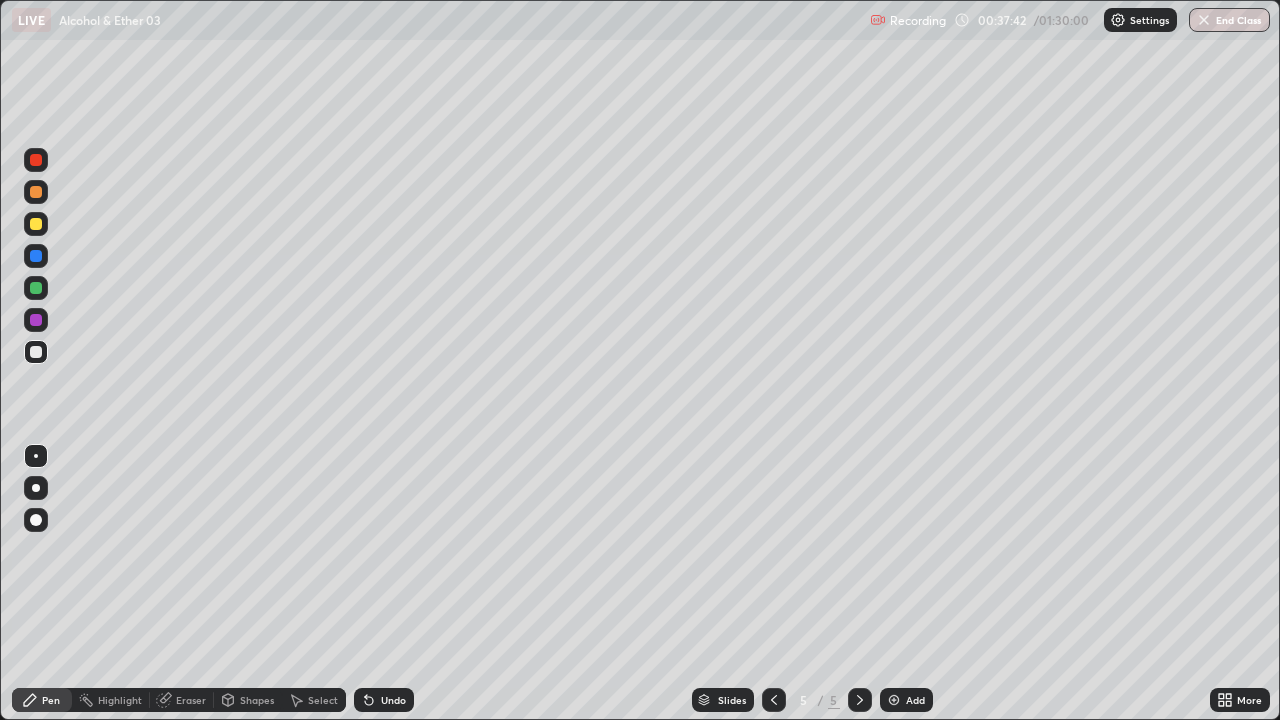 click 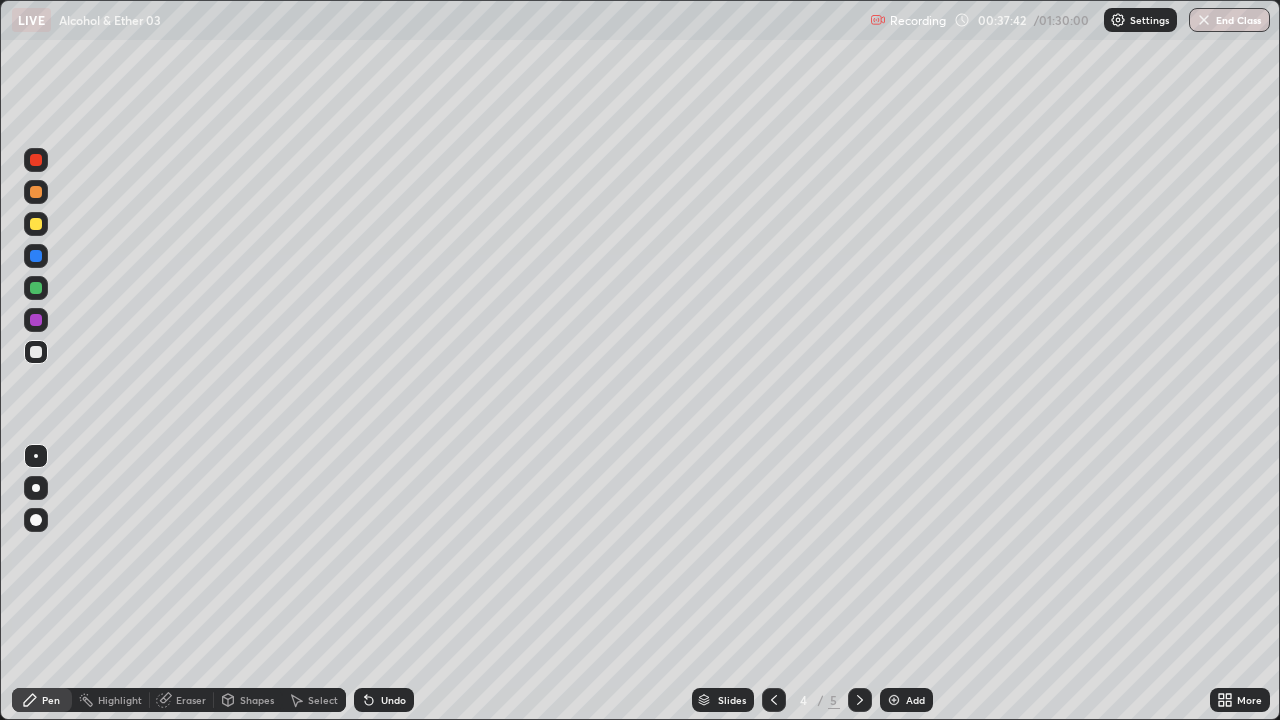 click 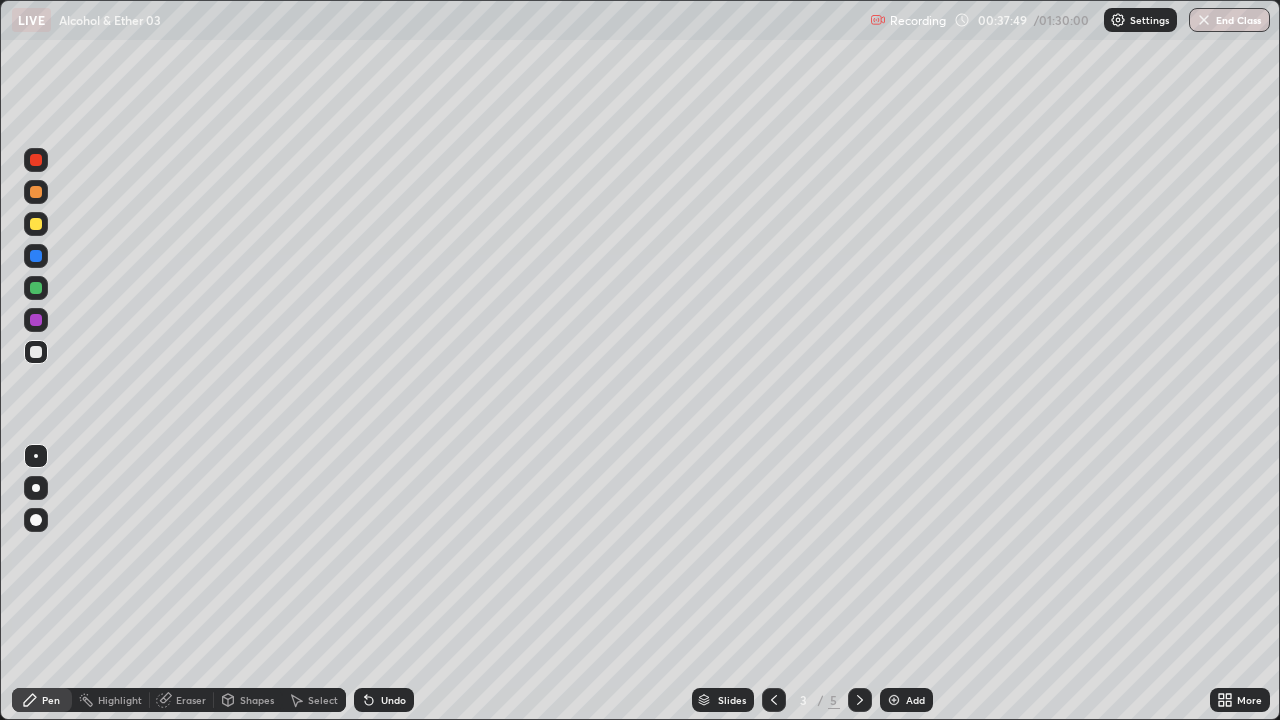 click 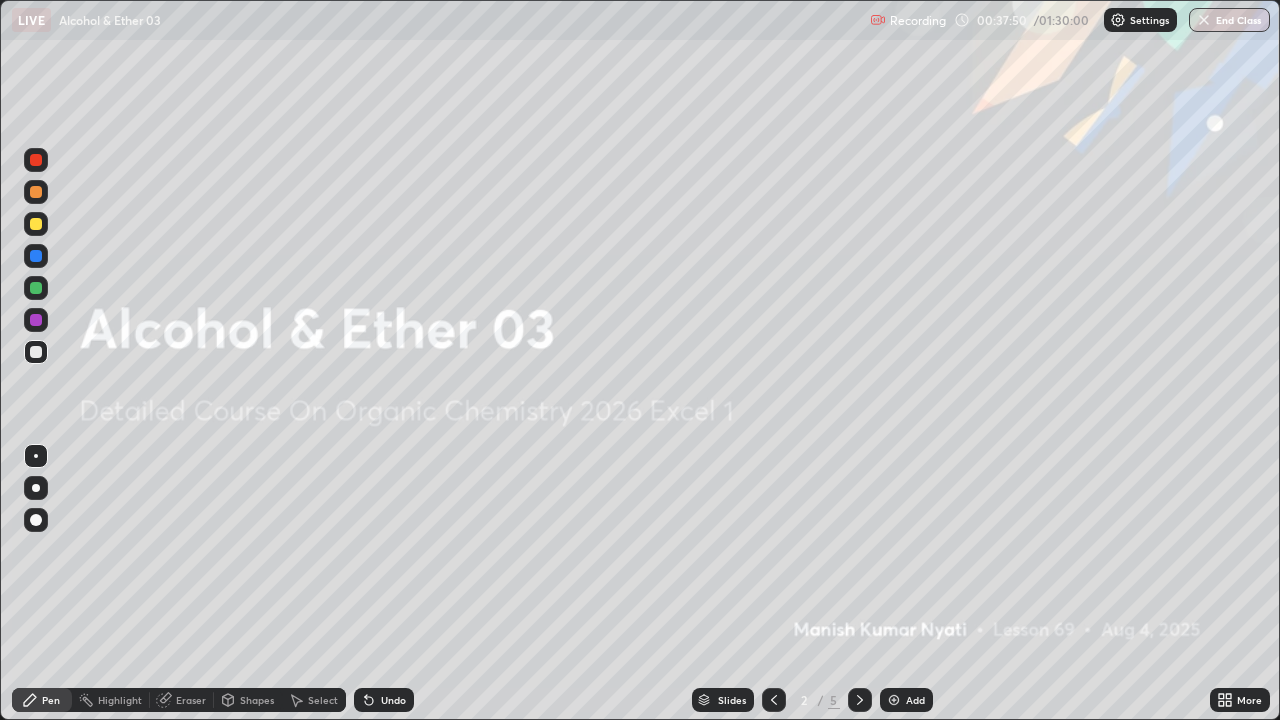 click 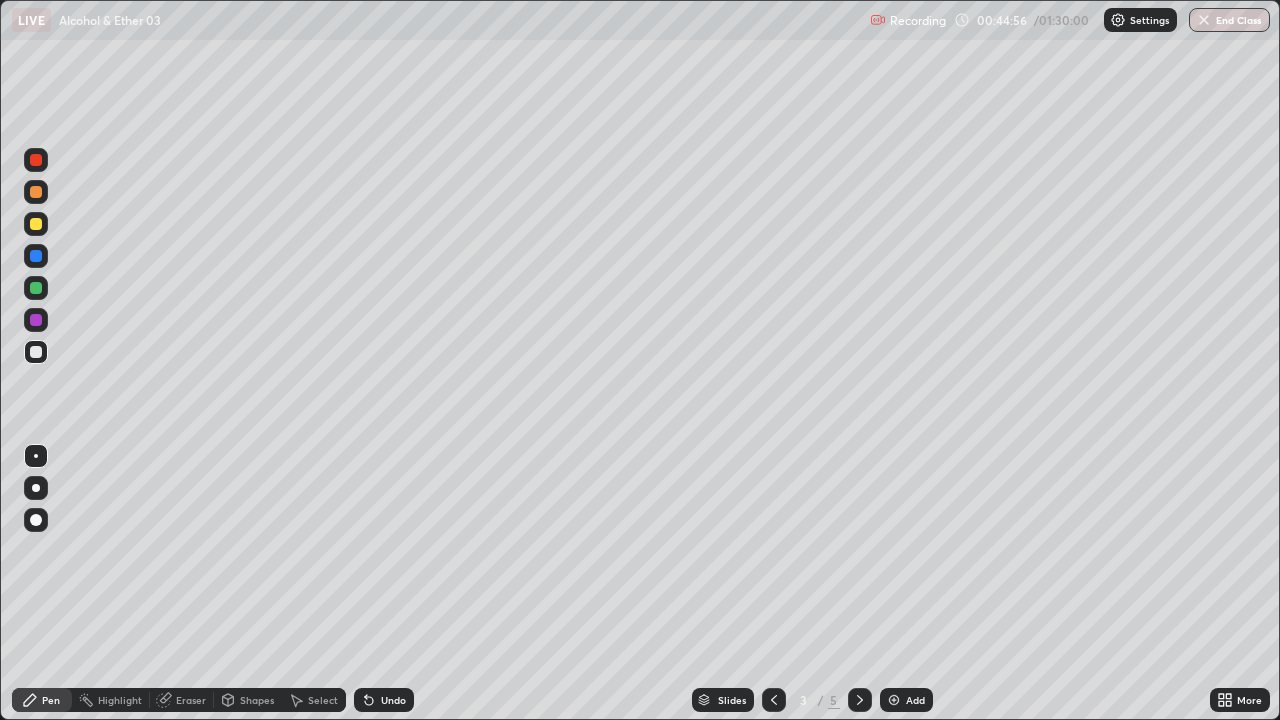 click 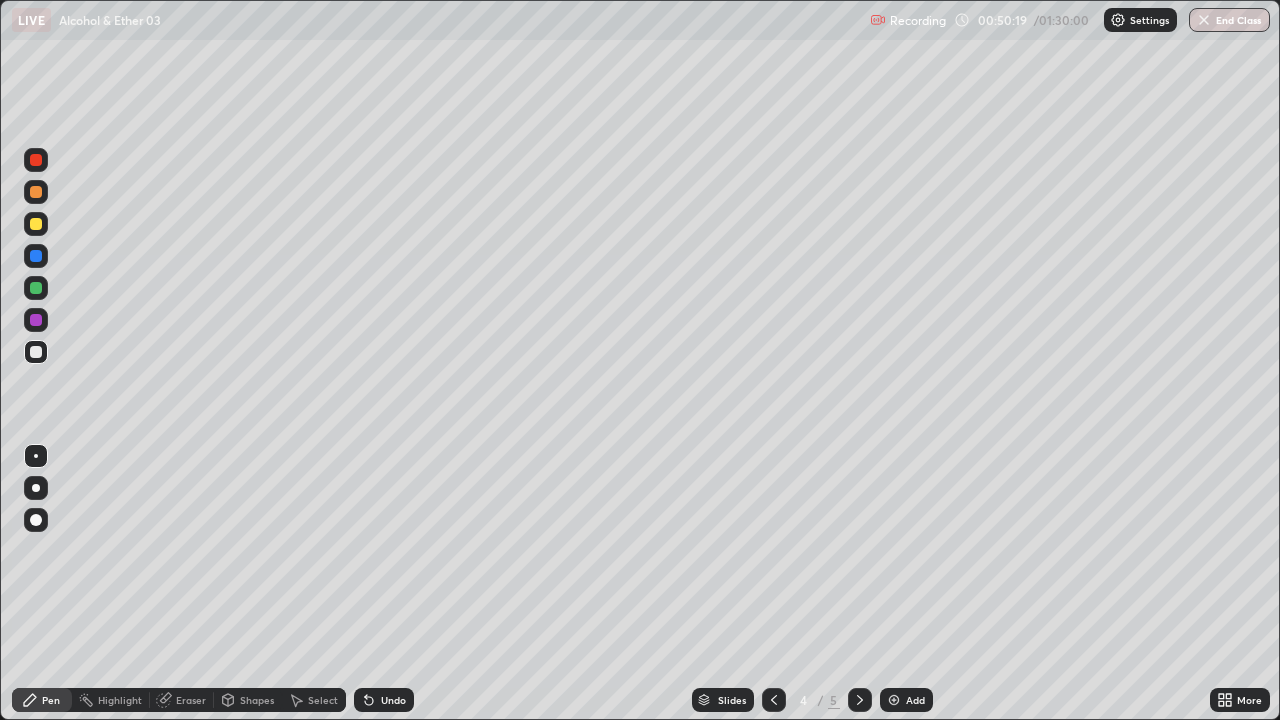 click 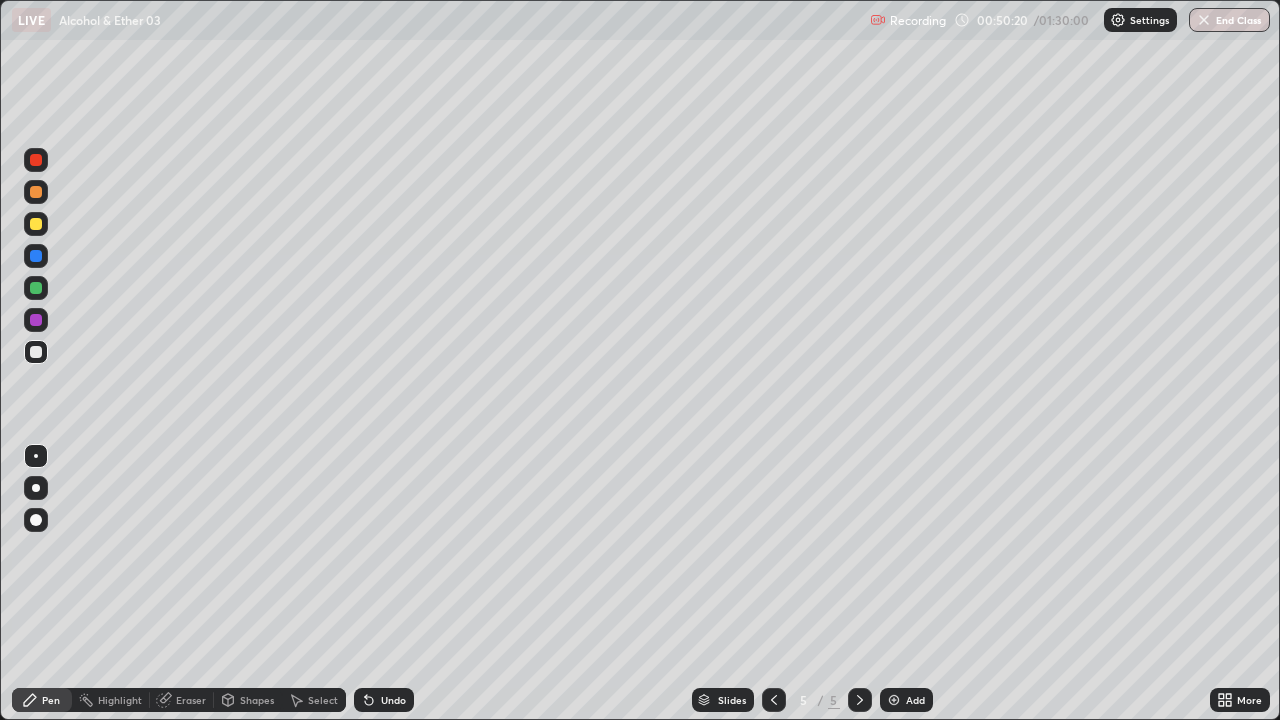 click at bounding box center [774, 700] 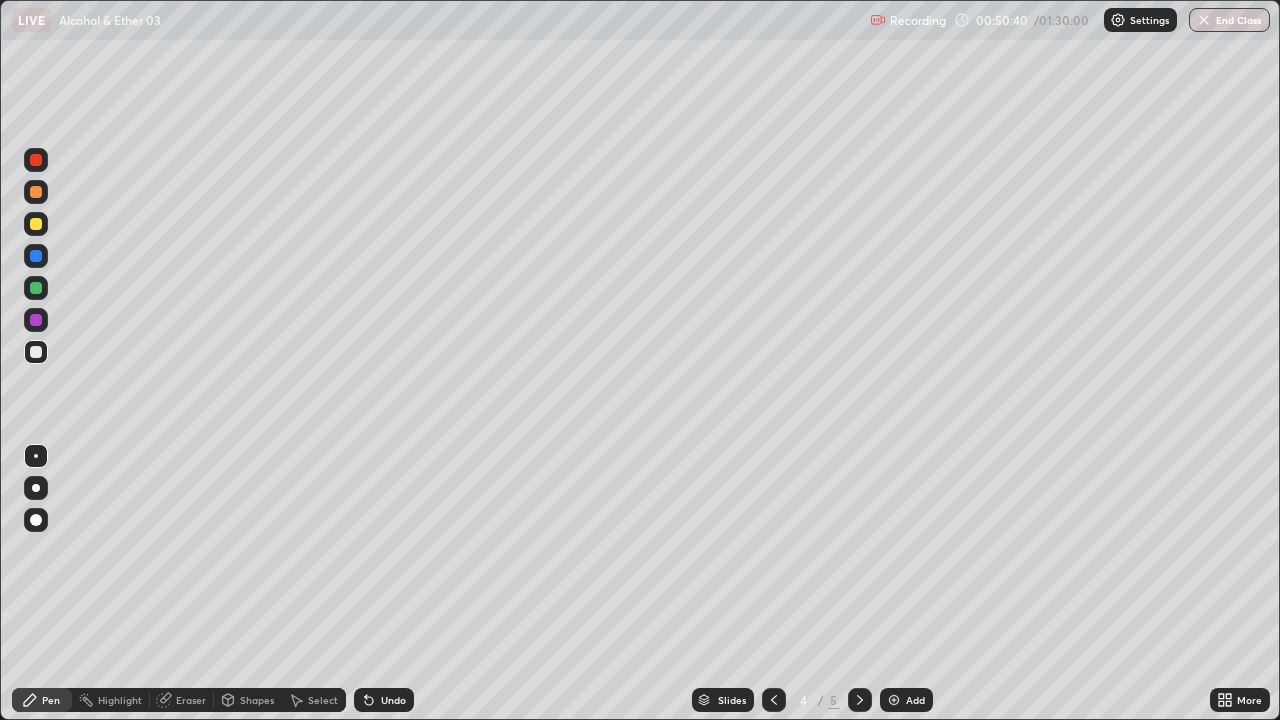 click 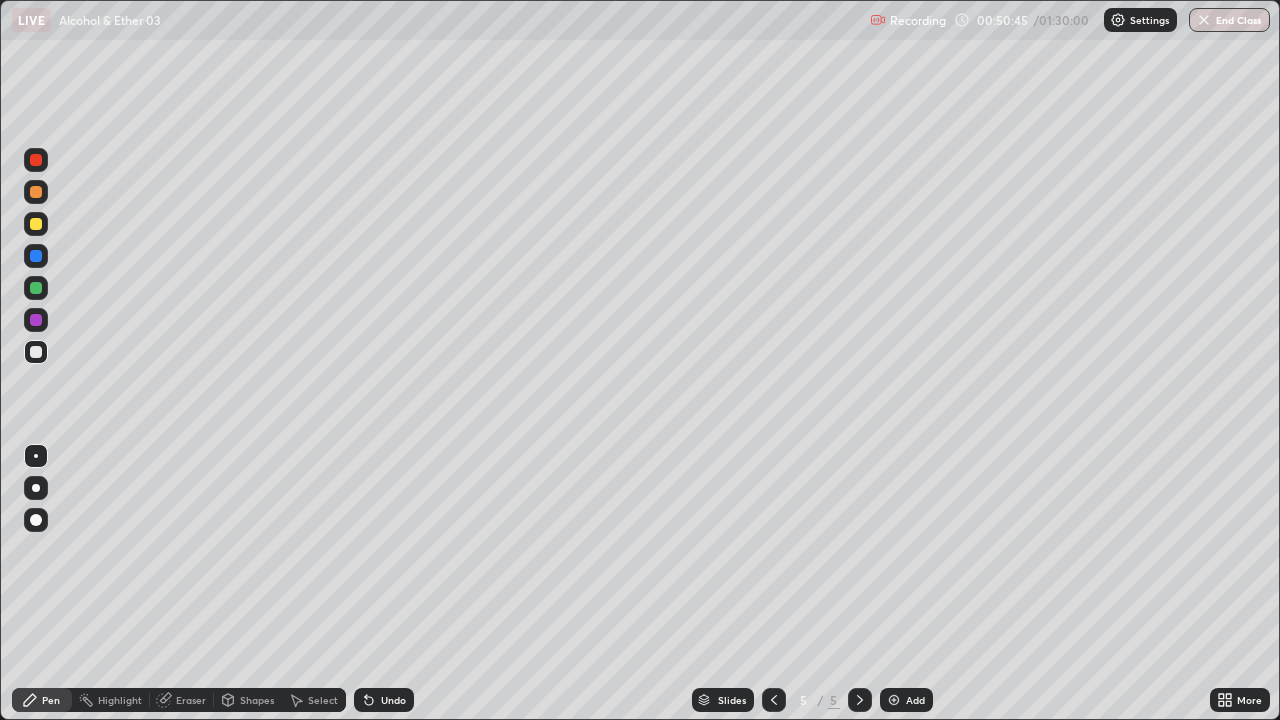 click 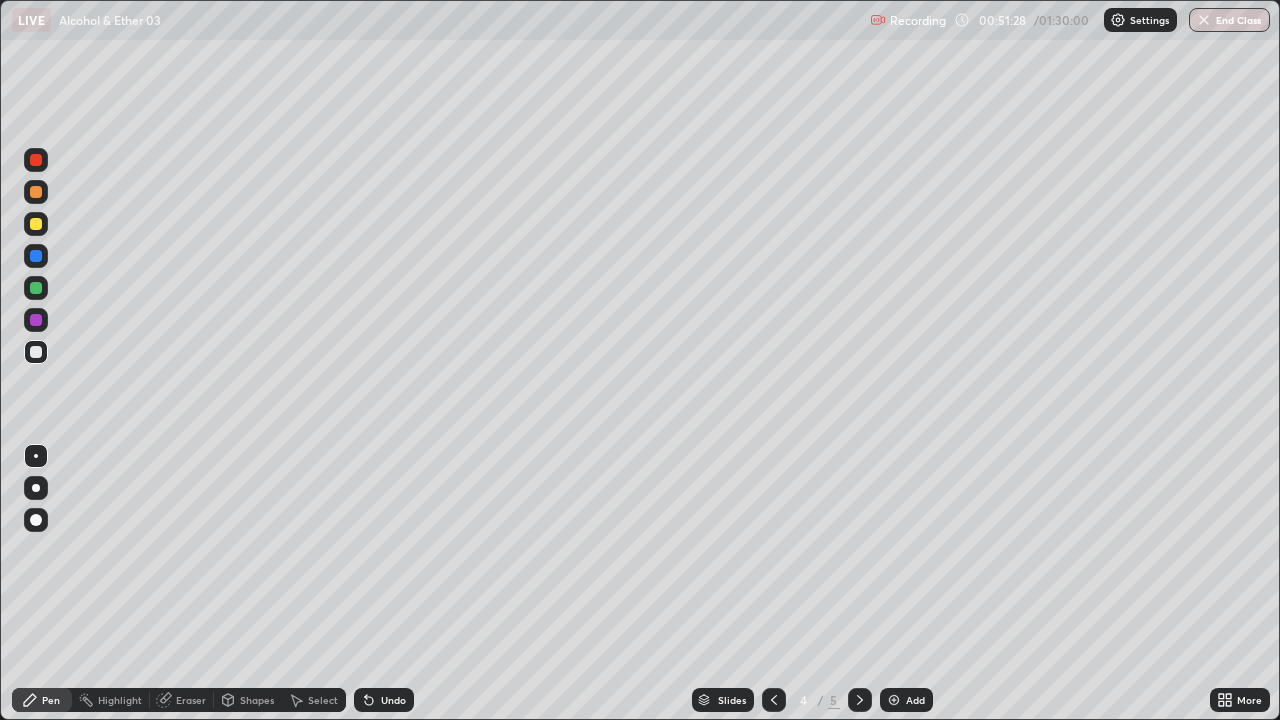 click 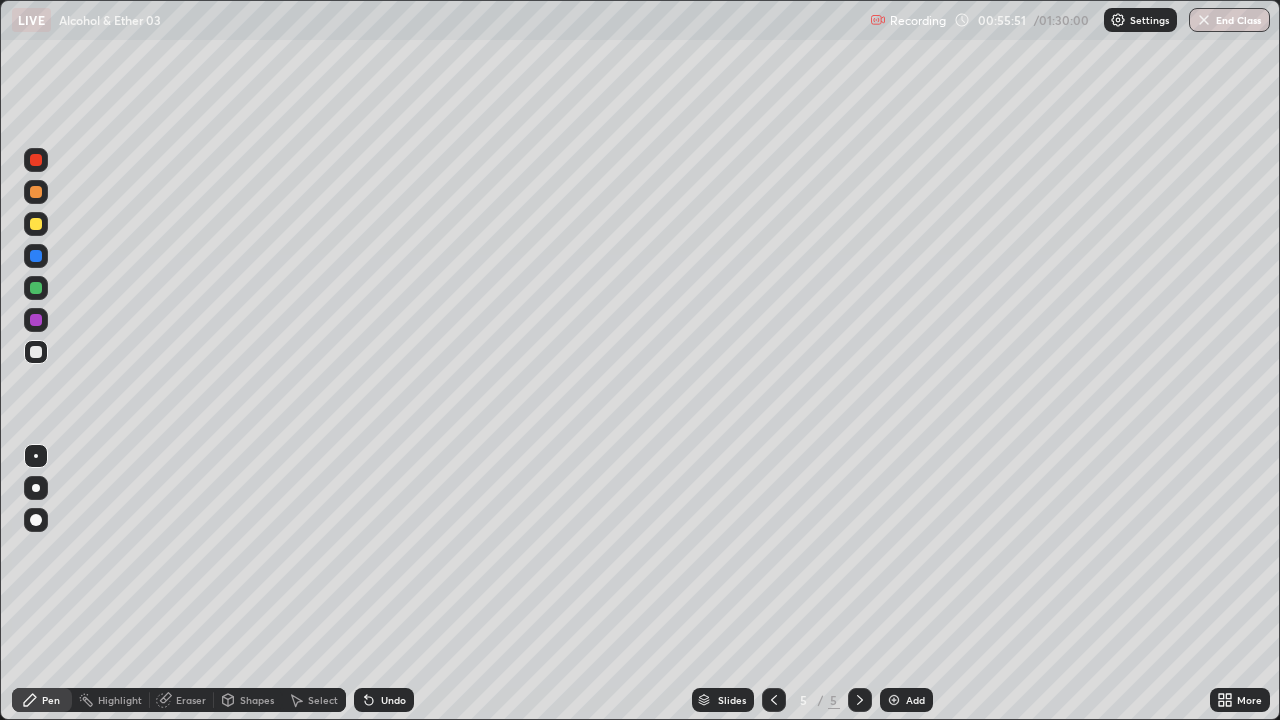 click on "Eraser" at bounding box center [191, 700] 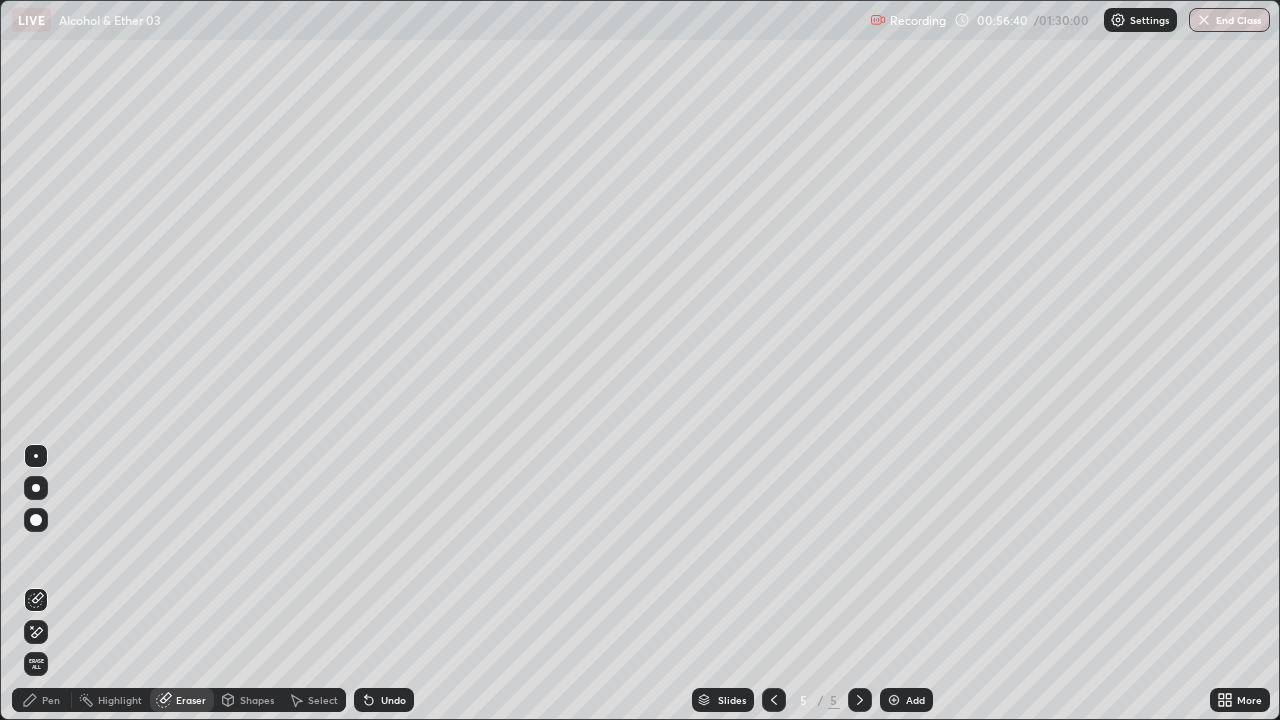 click on "Pen" at bounding box center [42, 700] 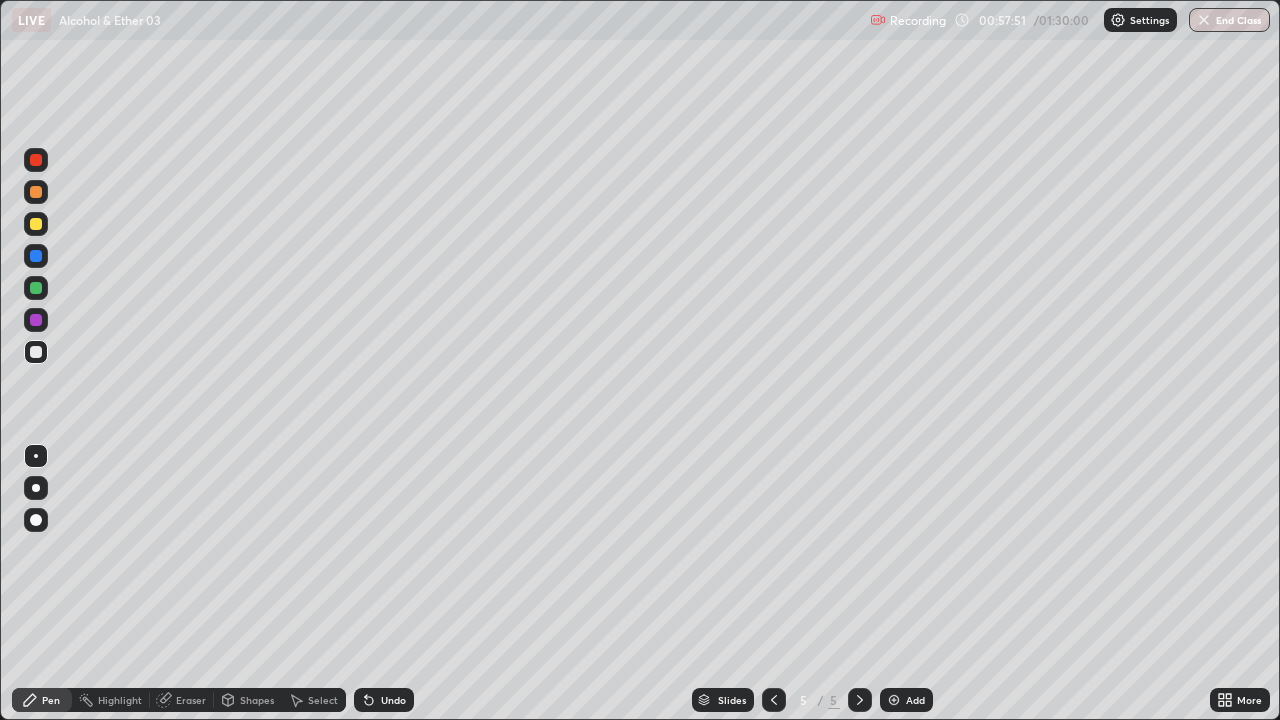click 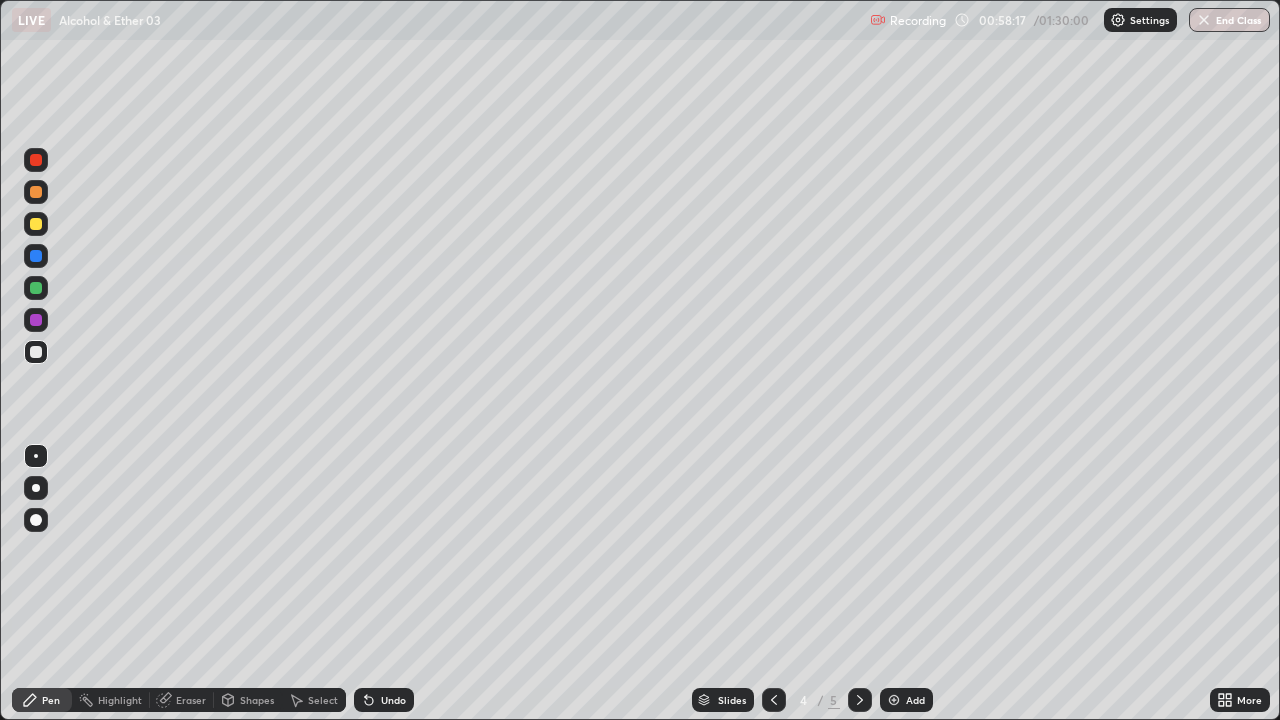 click 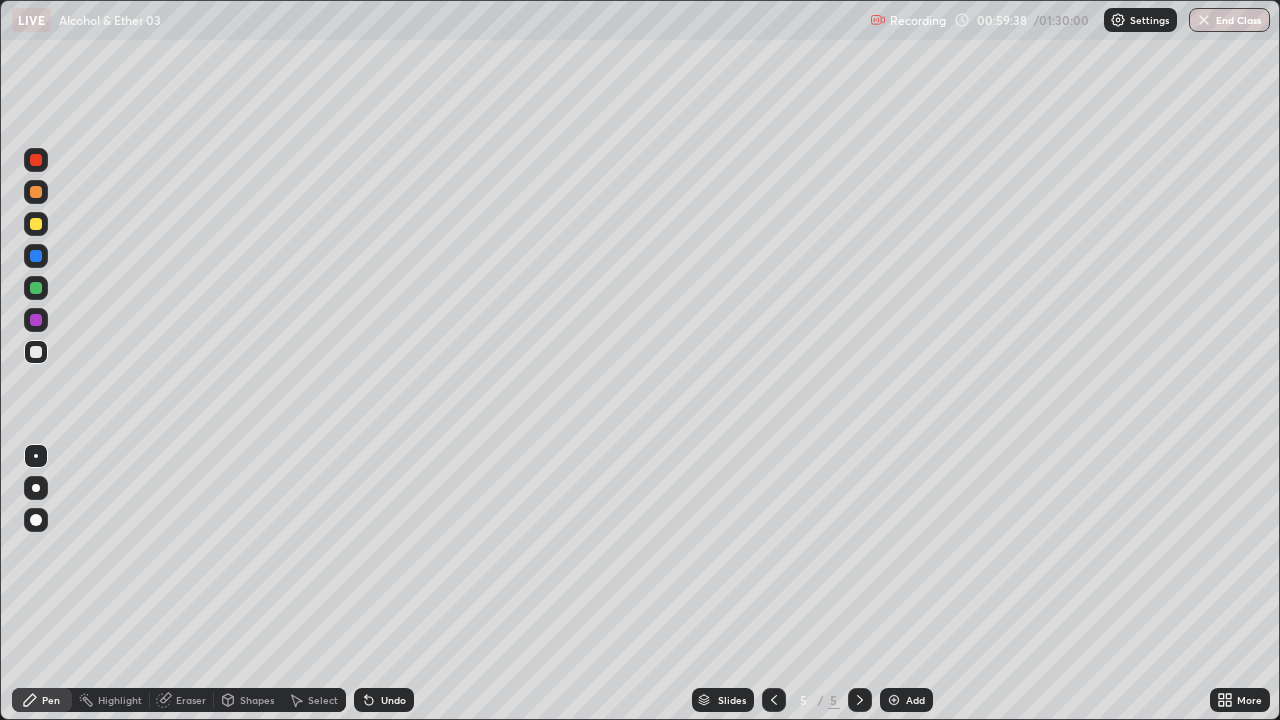 click at bounding box center [894, 700] 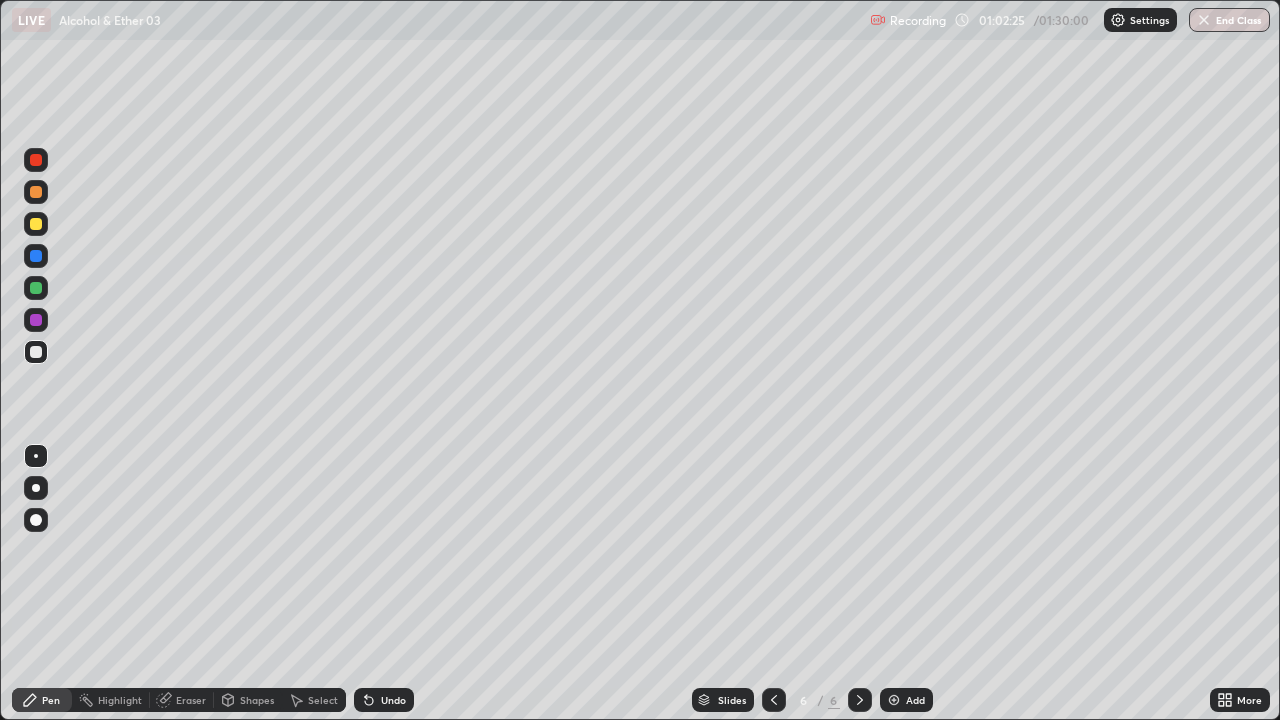 click on "Undo" at bounding box center (393, 700) 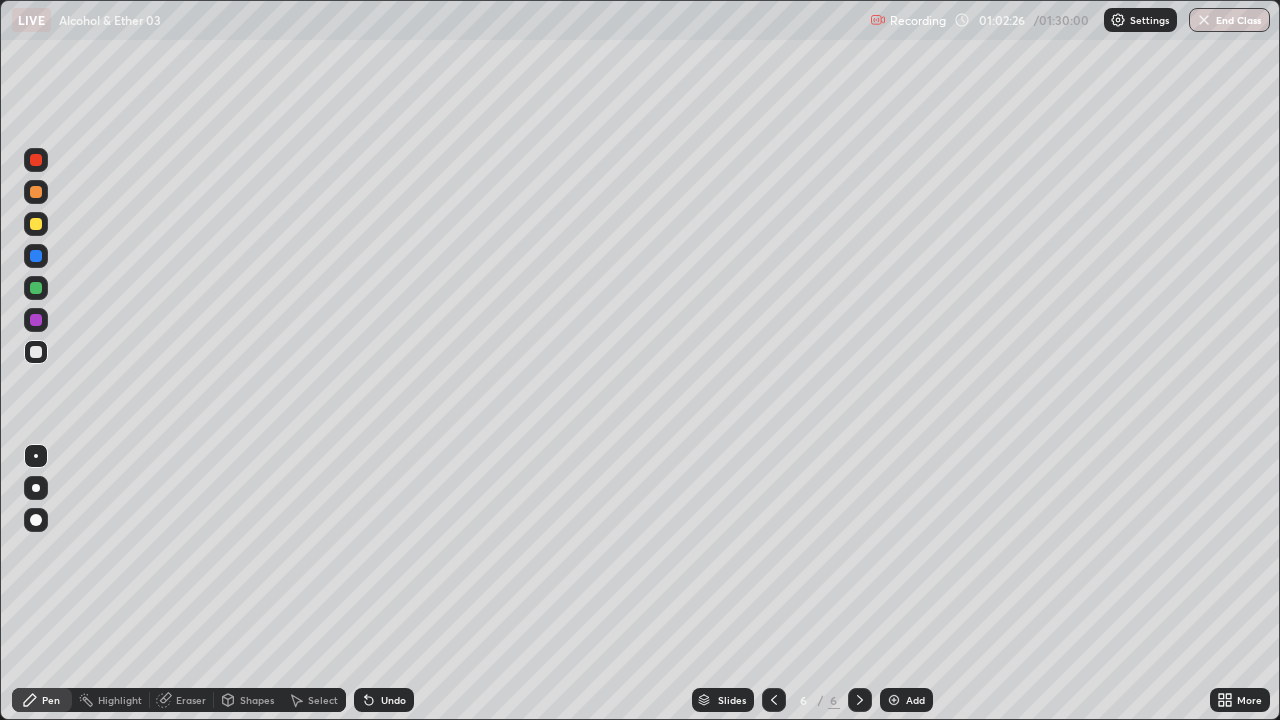 click on "Undo" at bounding box center (384, 700) 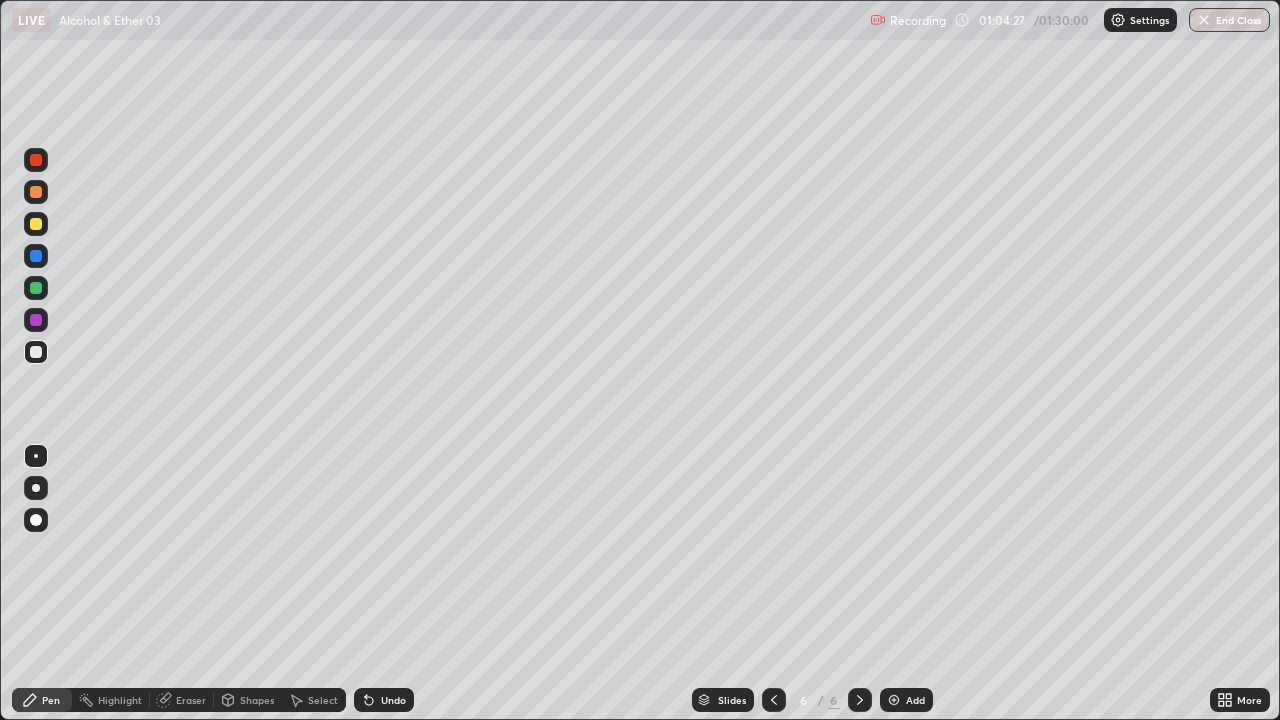 click at bounding box center [36, 352] 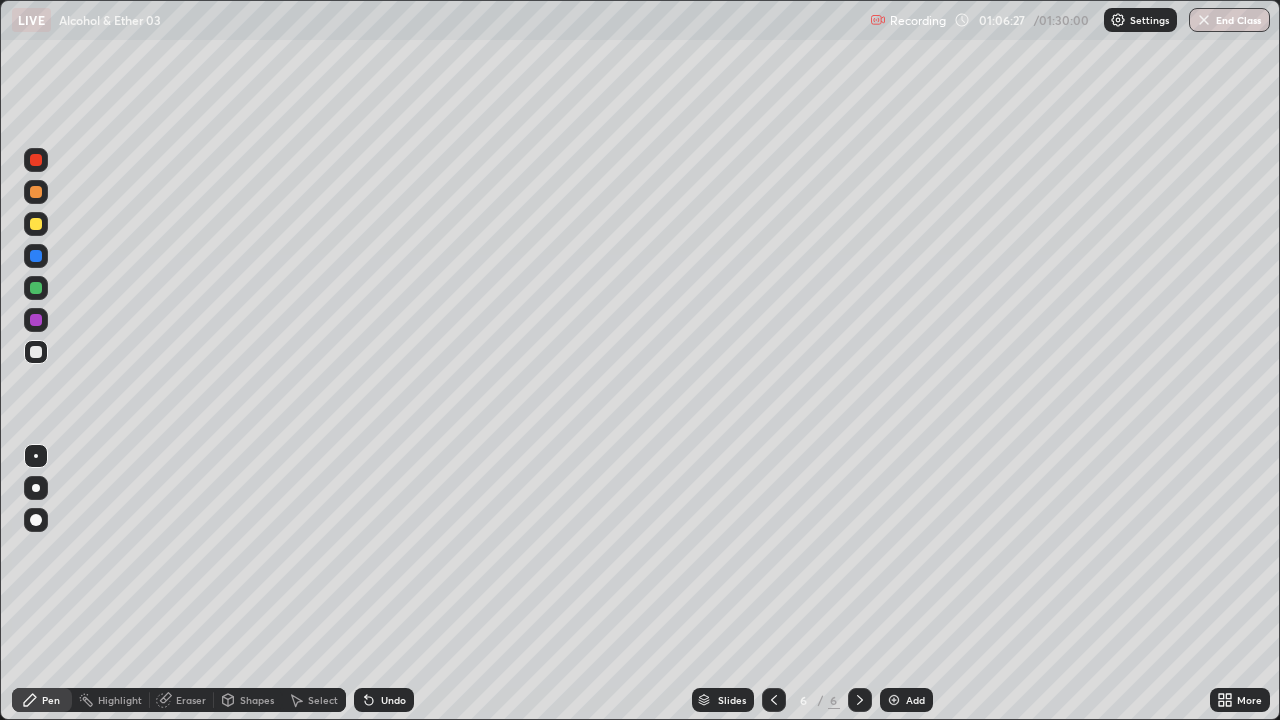 click on "Undo" at bounding box center [393, 700] 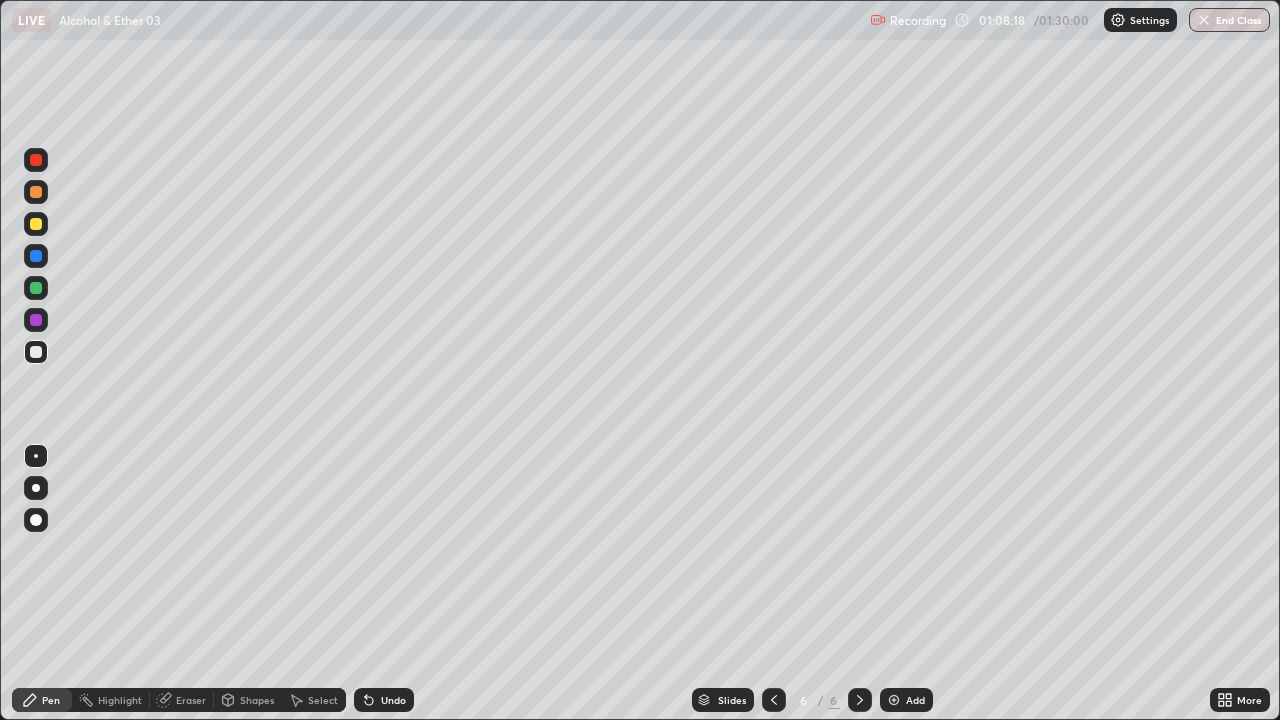 click on "Undo" at bounding box center (384, 700) 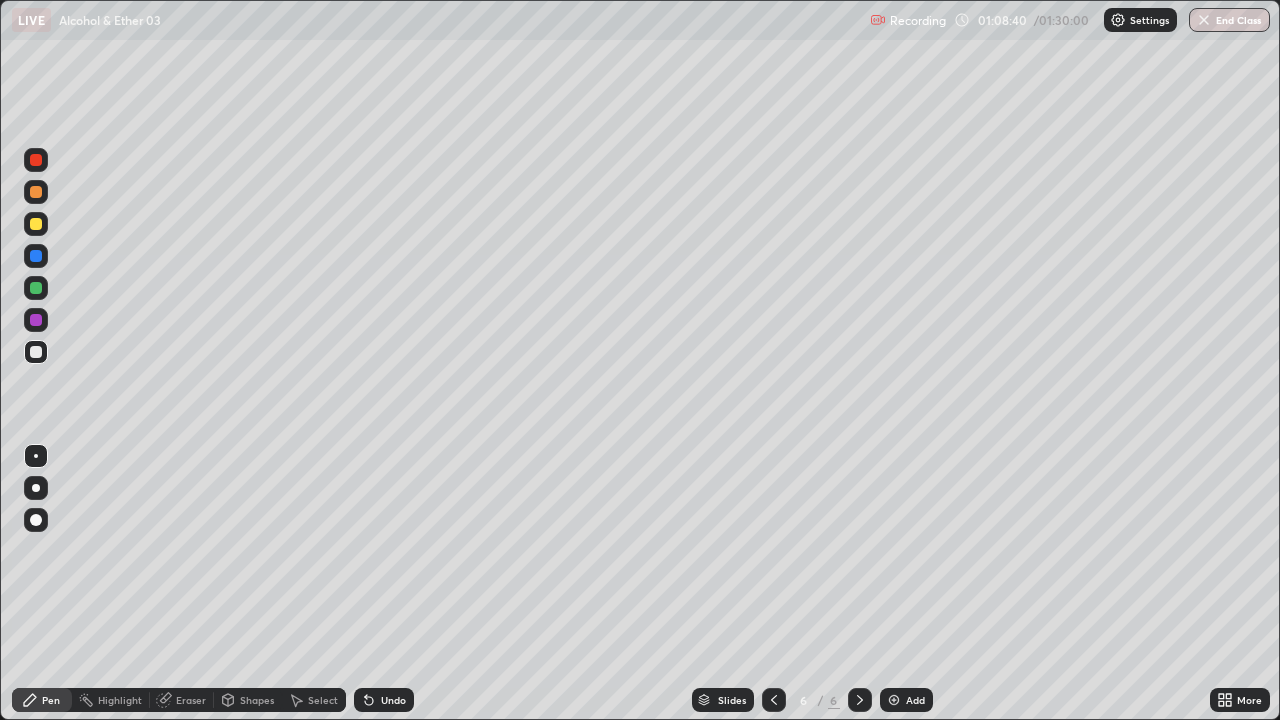 click on "Undo" at bounding box center [393, 700] 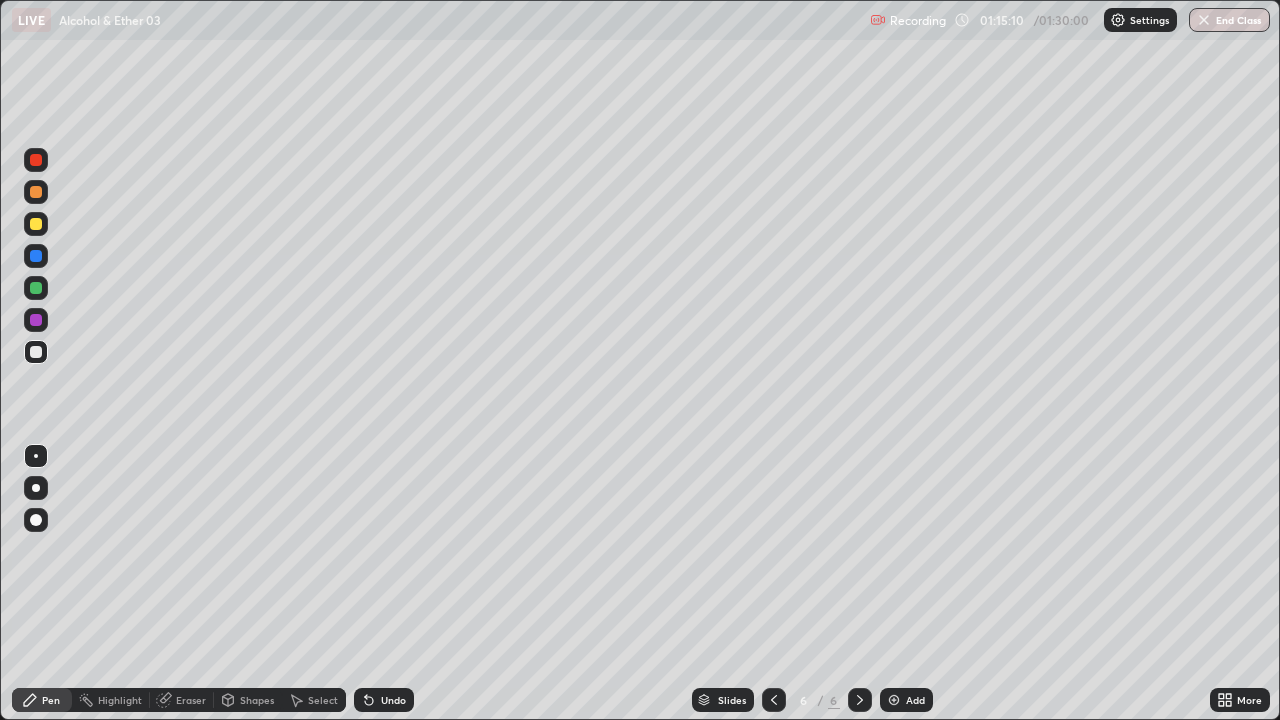 click on "Add" at bounding box center (906, 700) 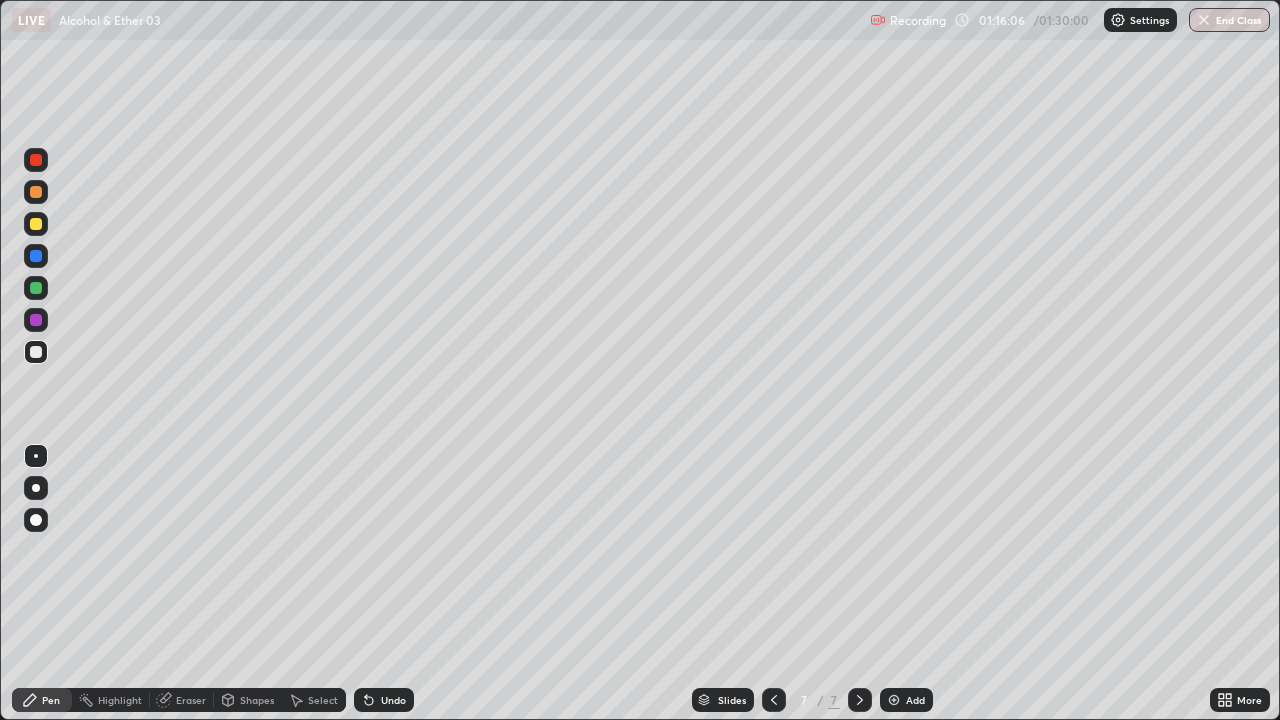click on "Undo" at bounding box center [393, 700] 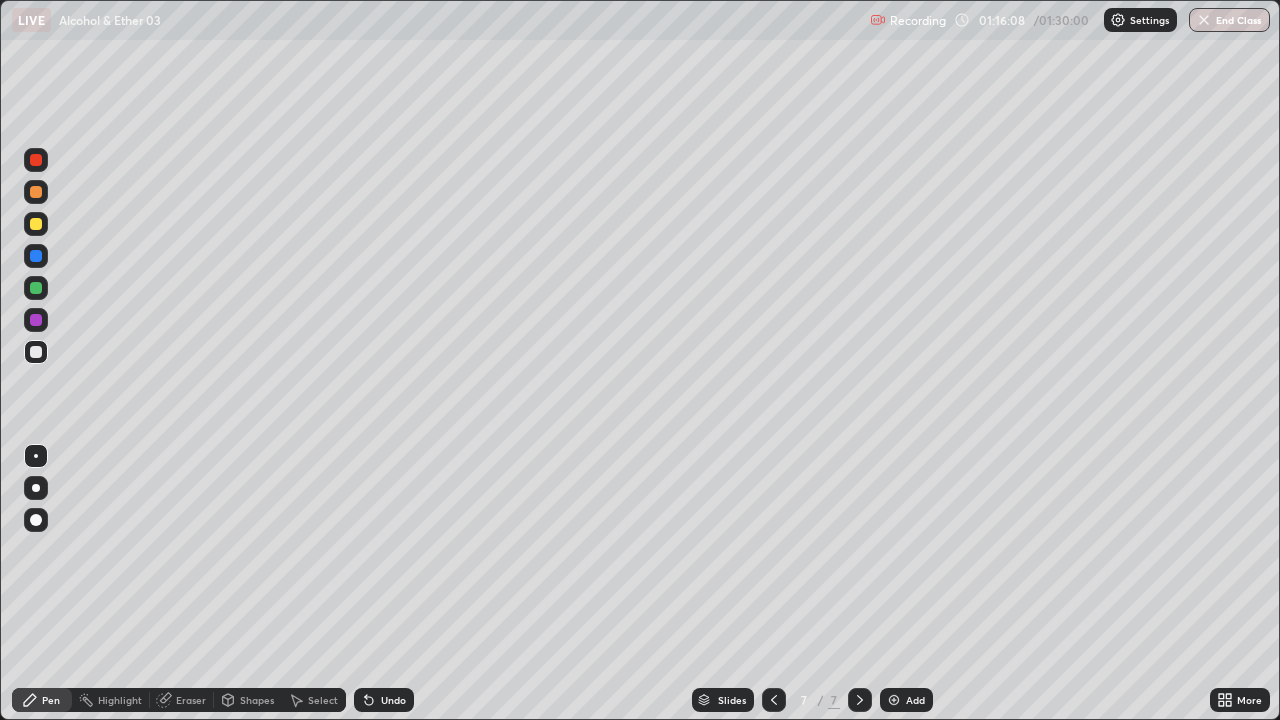 click on "Undo" at bounding box center [393, 700] 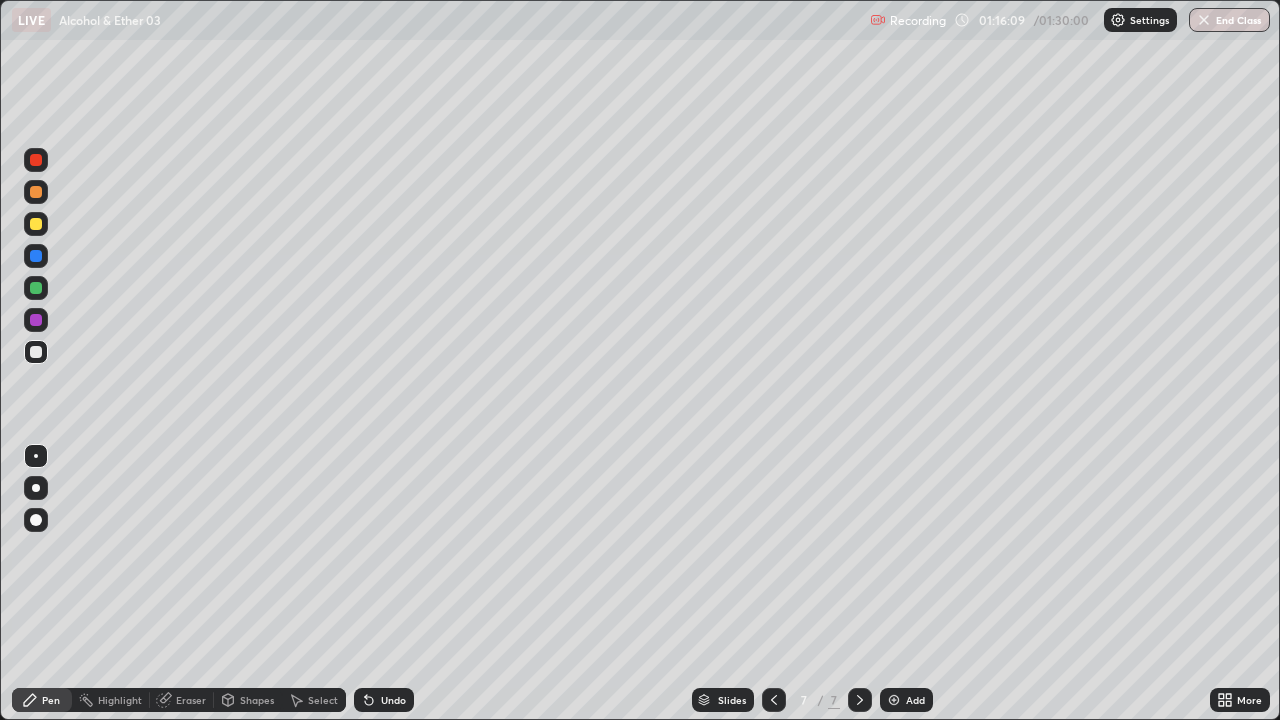 click on "Undo" at bounding box center (384, 700) 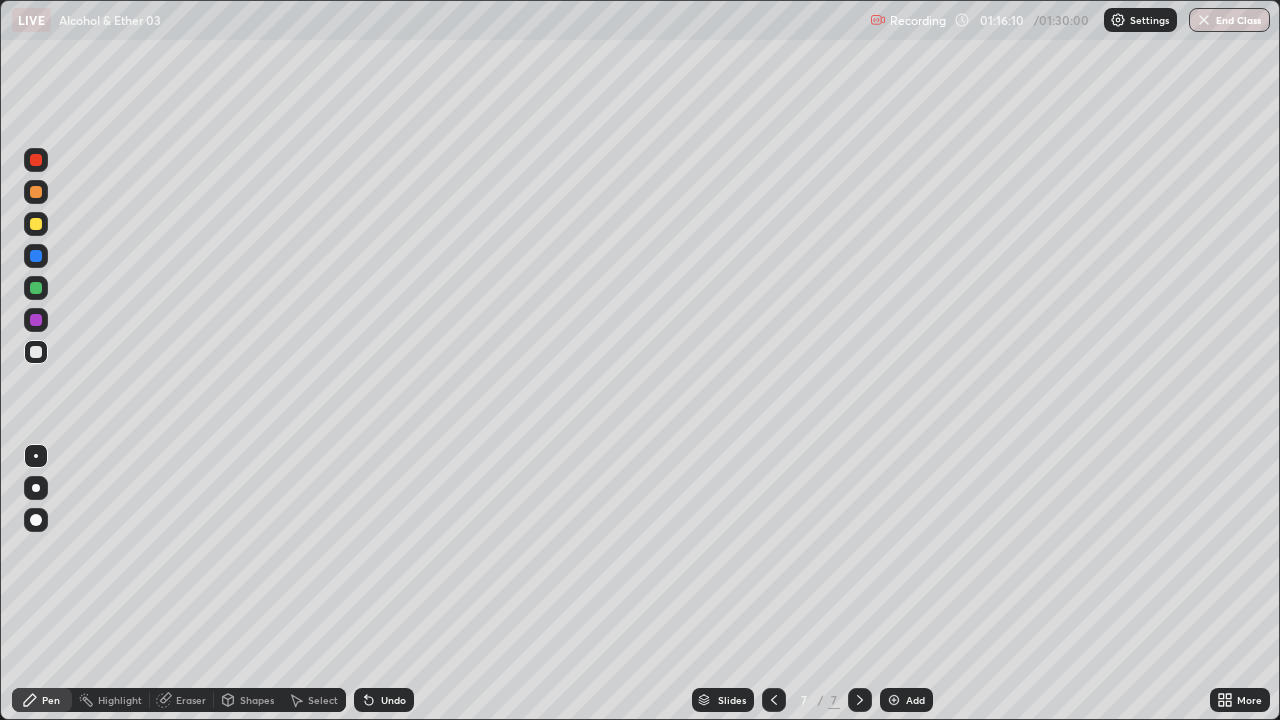 click on "Undo" at bounding box center [393, 700] 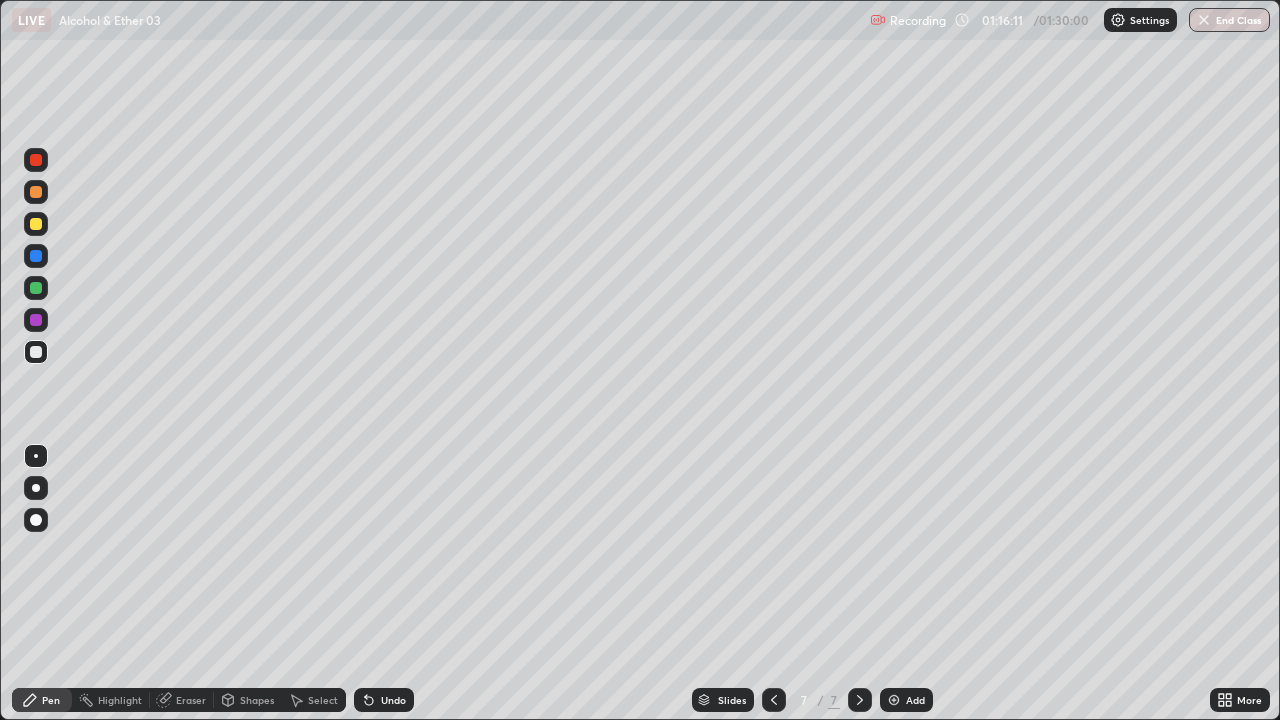 click on "Undo" at bounding box center (393, 700) 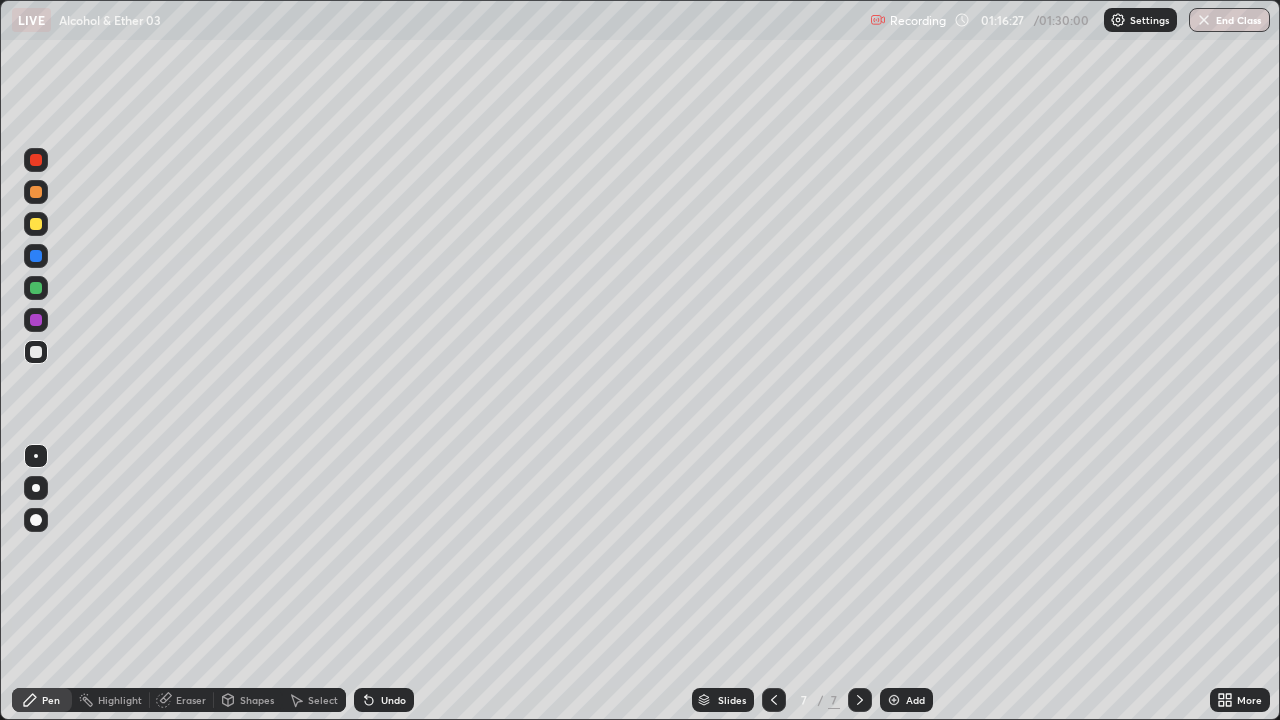 click on "Undo" at bounding box center (393, 700) 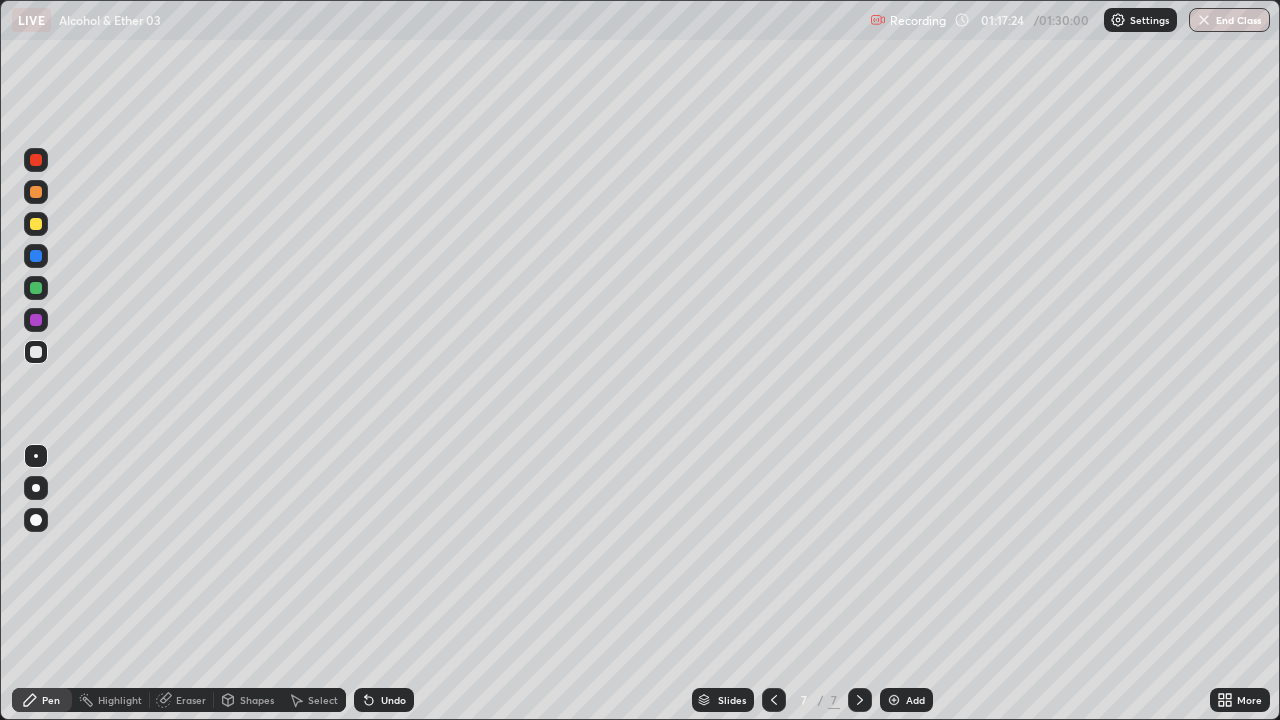click 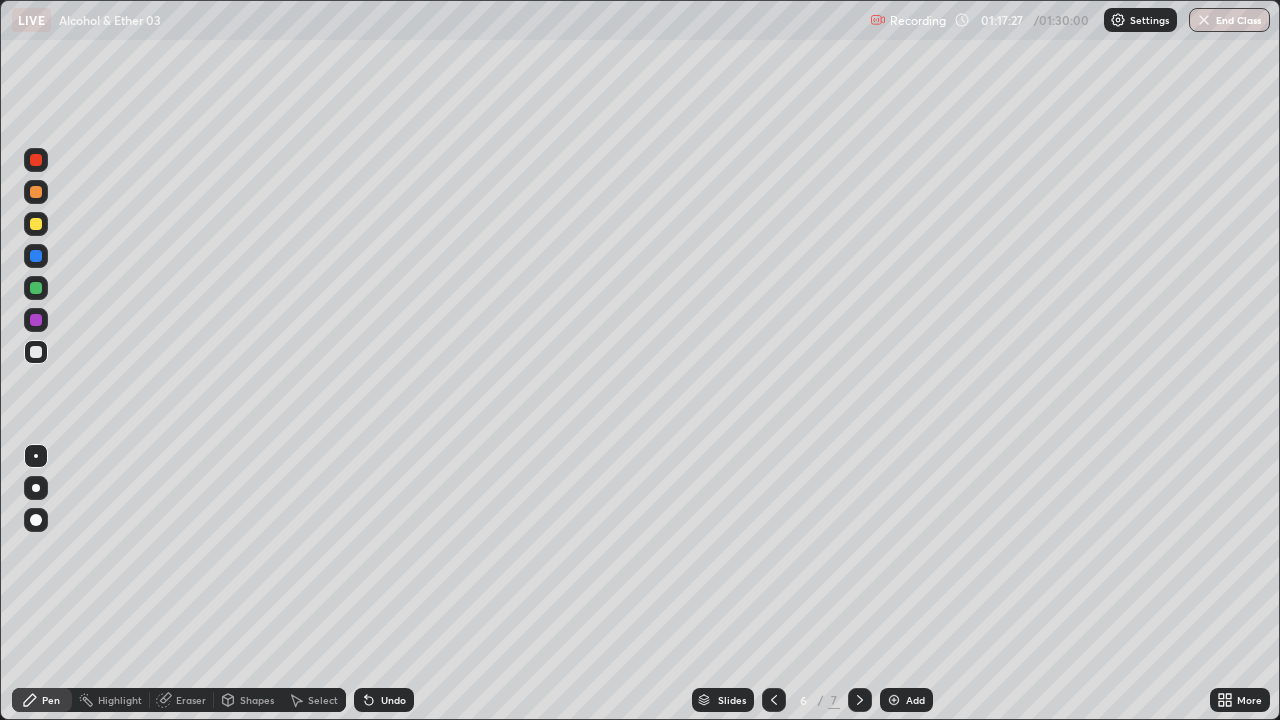 click 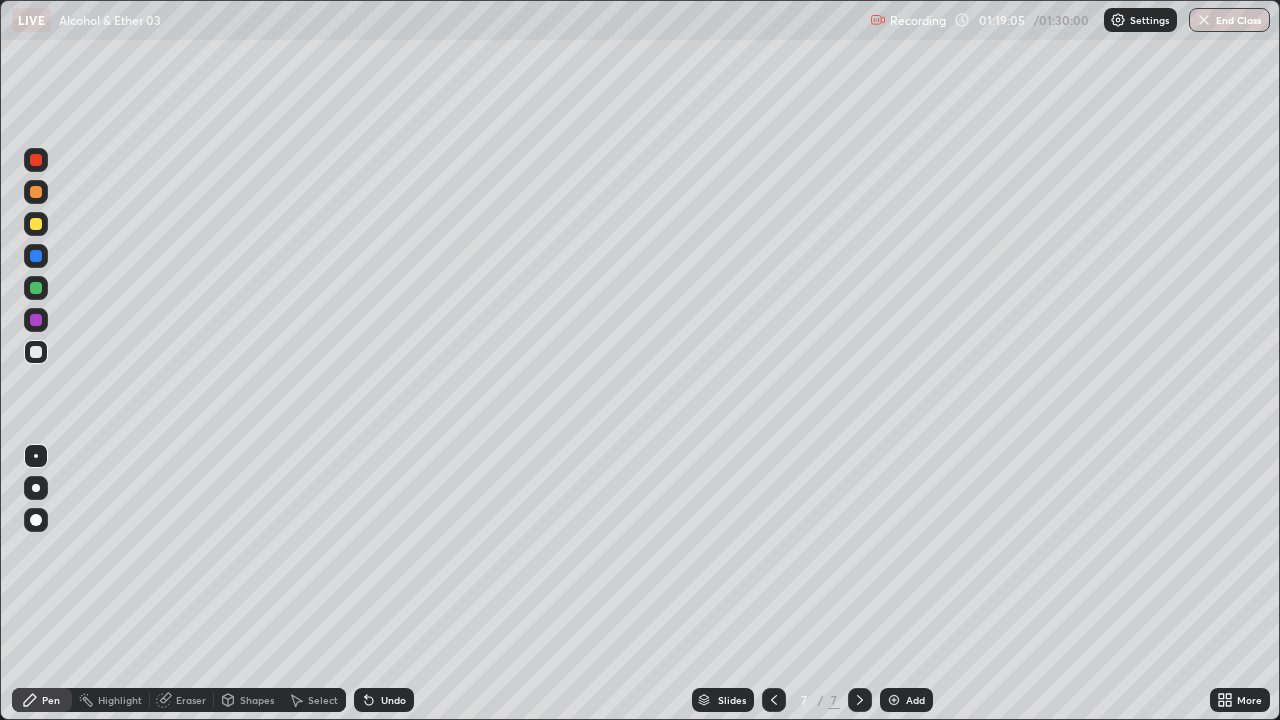 click on "Undo" at bounding box center [393, 700] 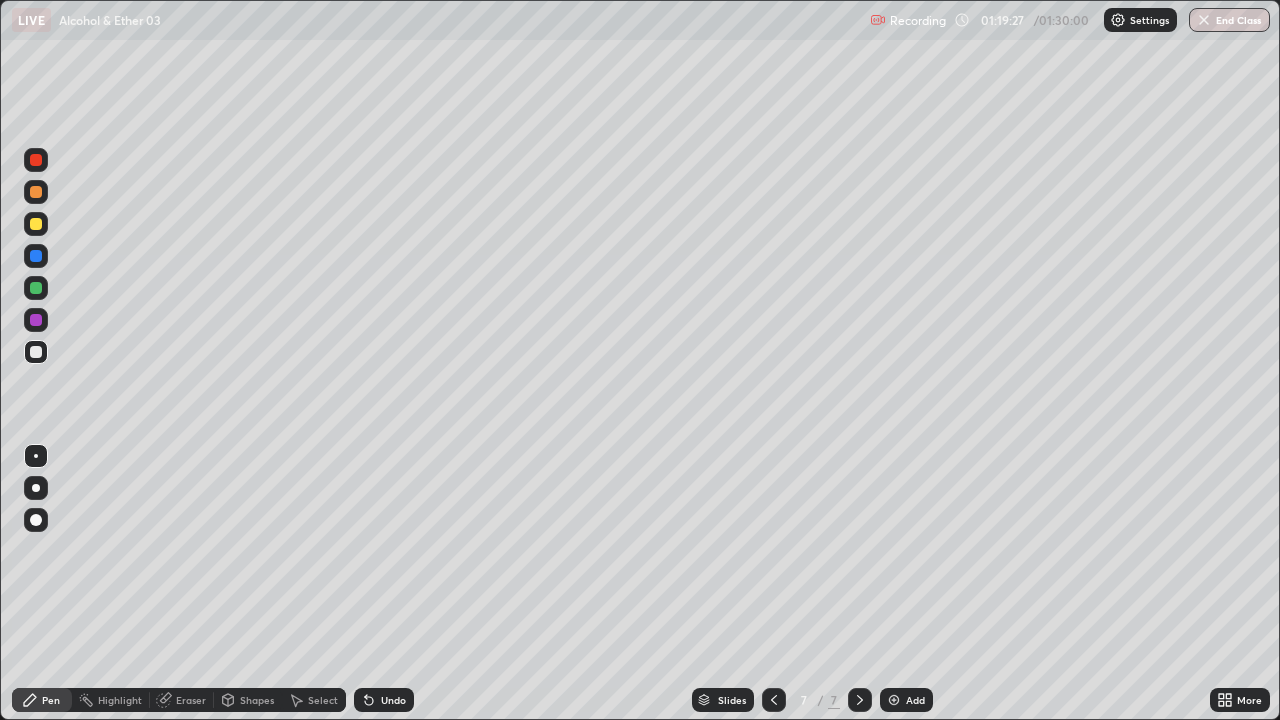 click 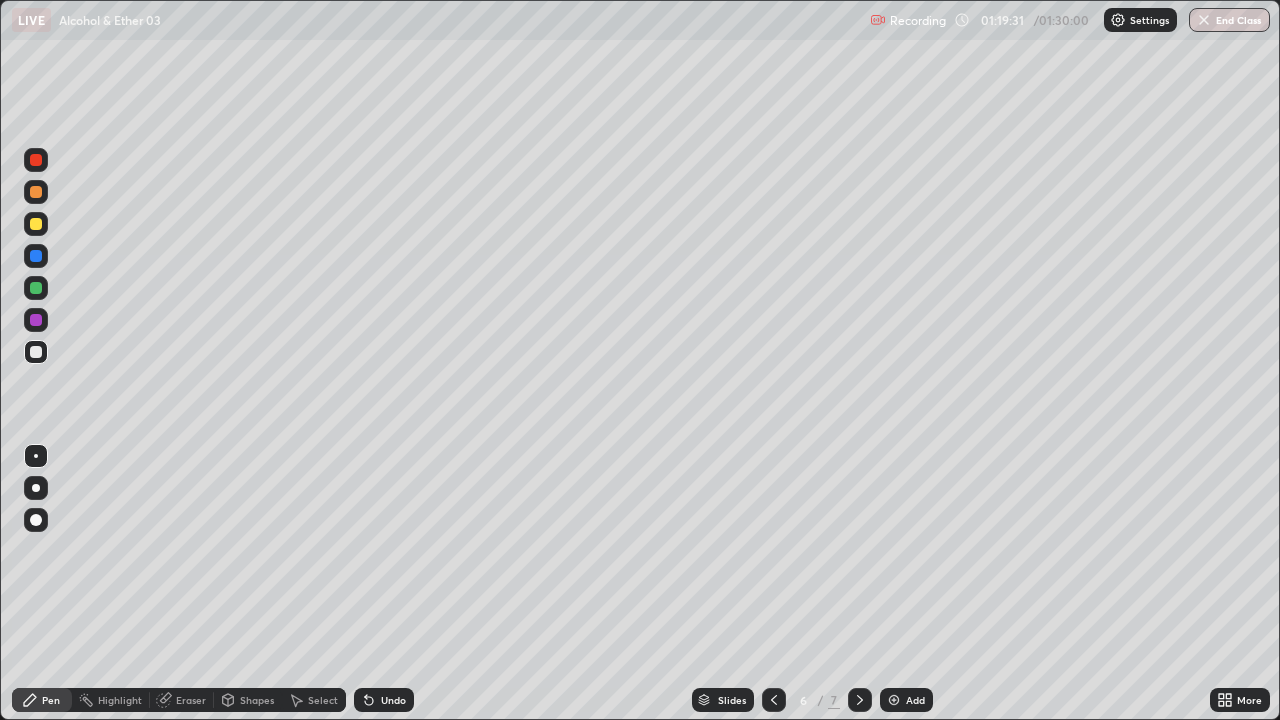 click 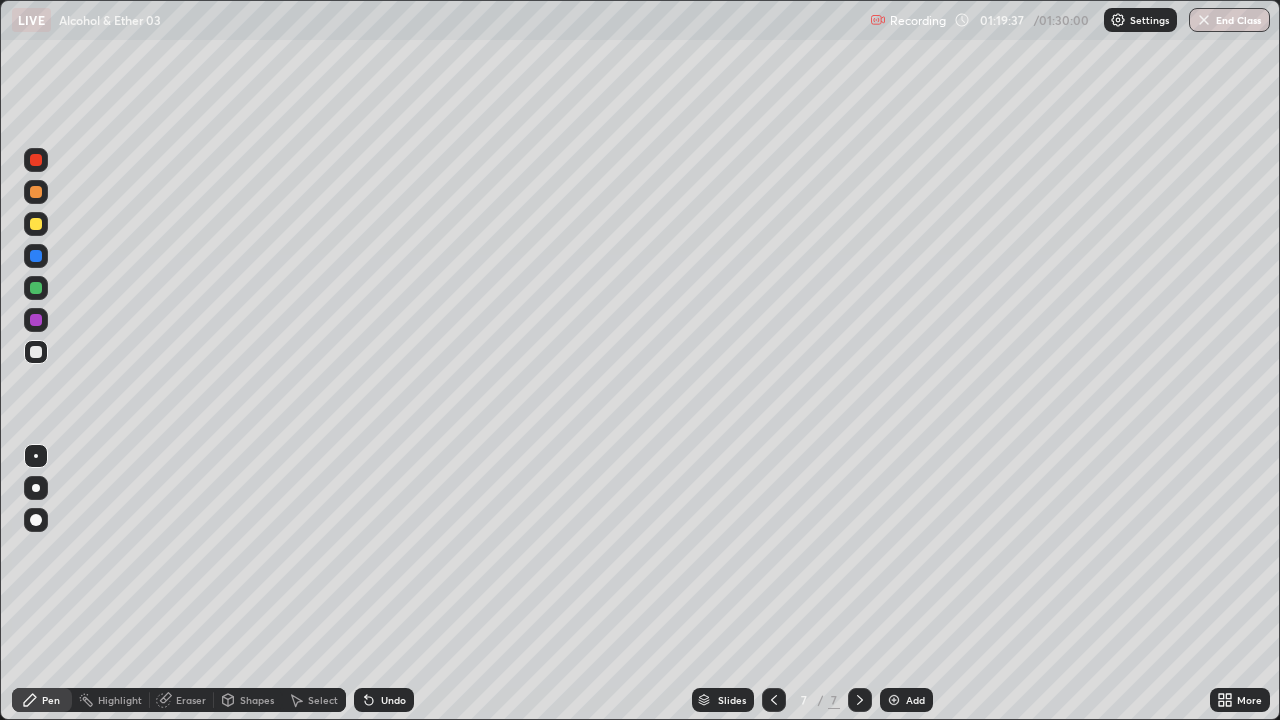 click 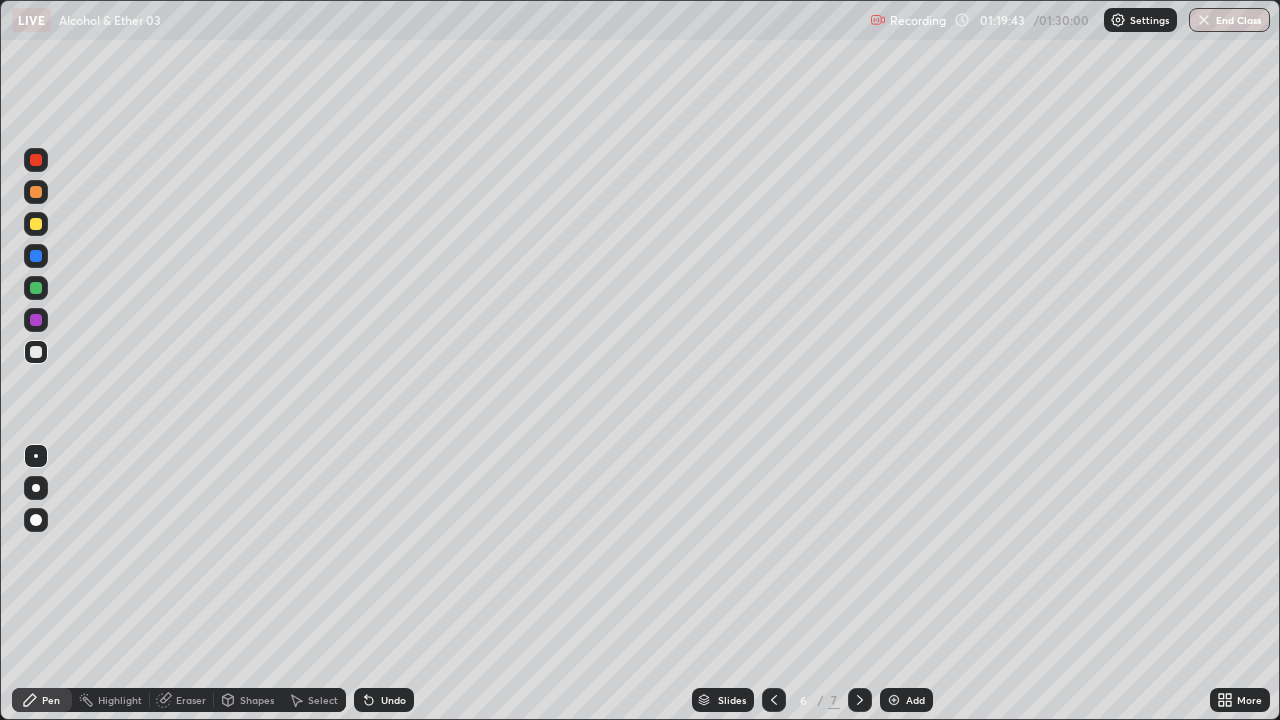 click on "Eraser" at bounding box center [191, 700] 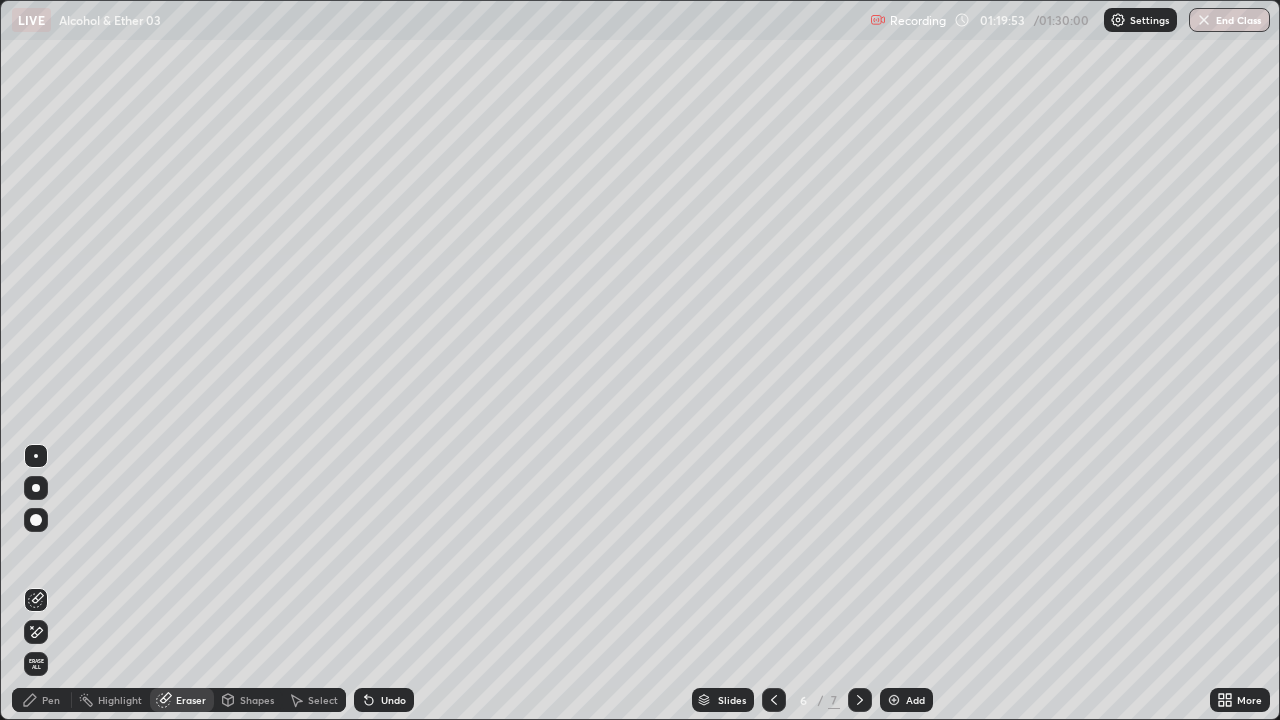 click on "Pen" at bounding box center [51, 700] 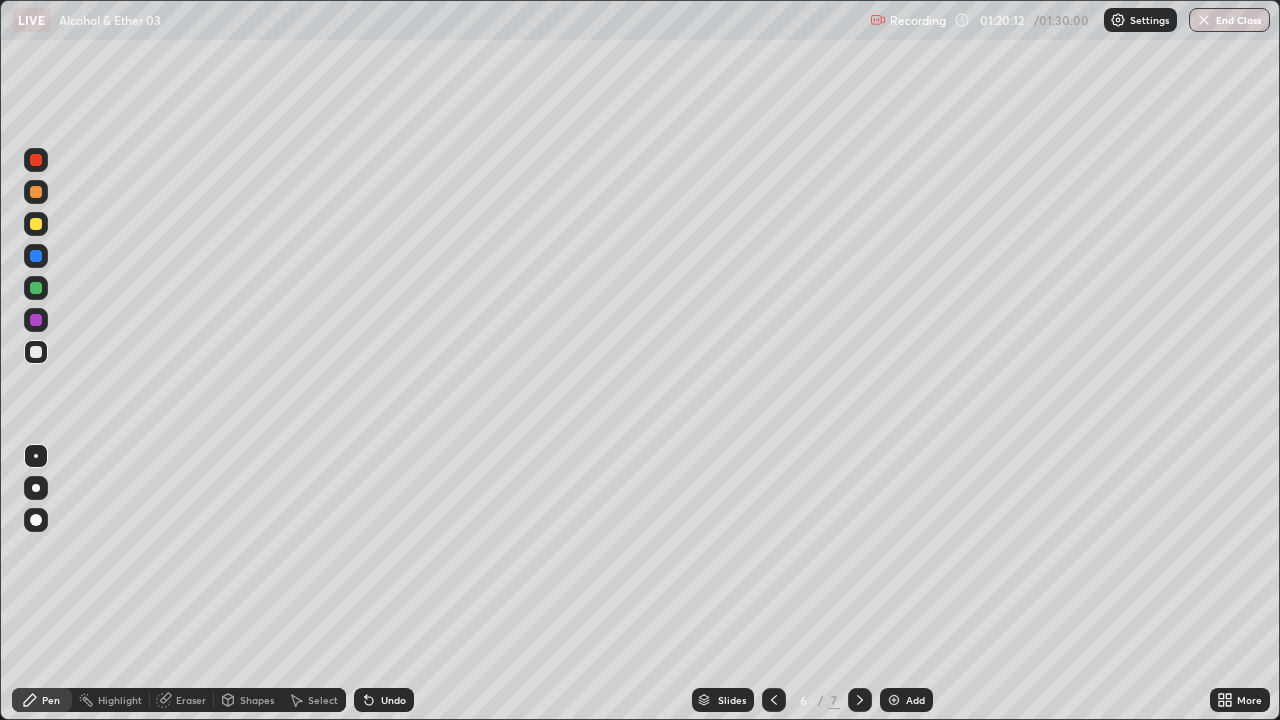 click on "Eraser" at bounding box center (191, 700) 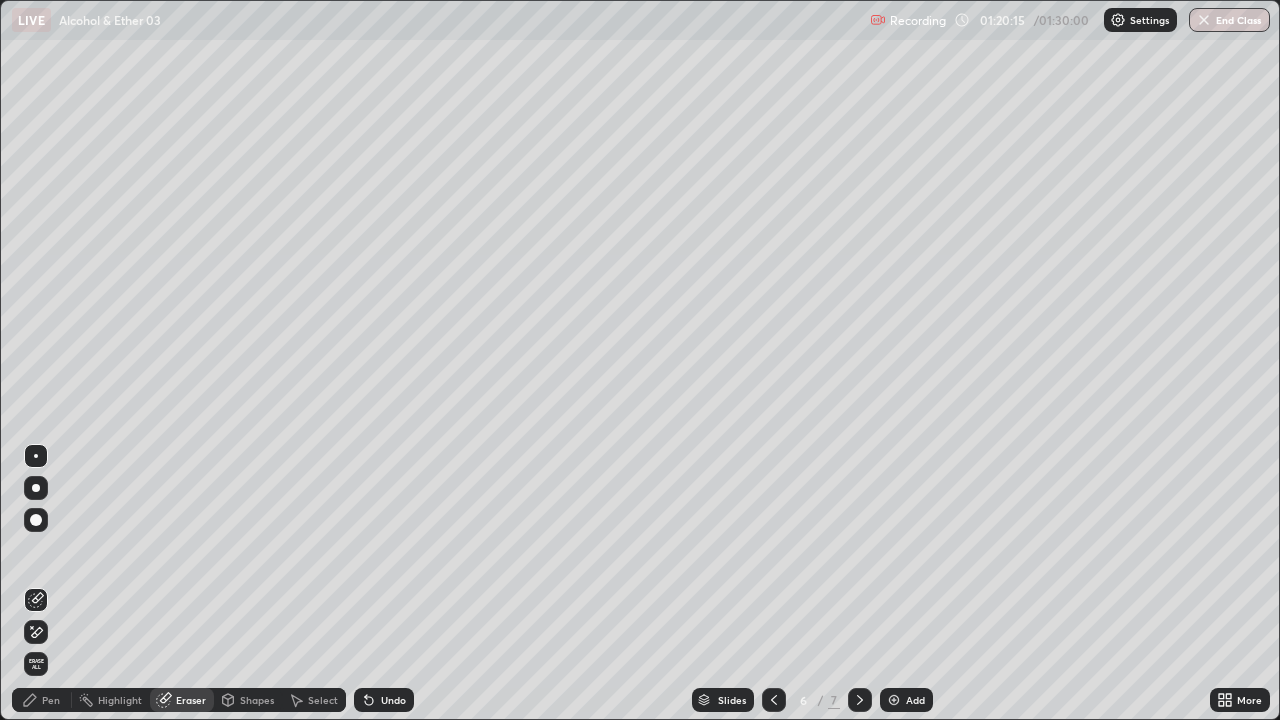 click on "Pen" at bounding box center [51, 700] 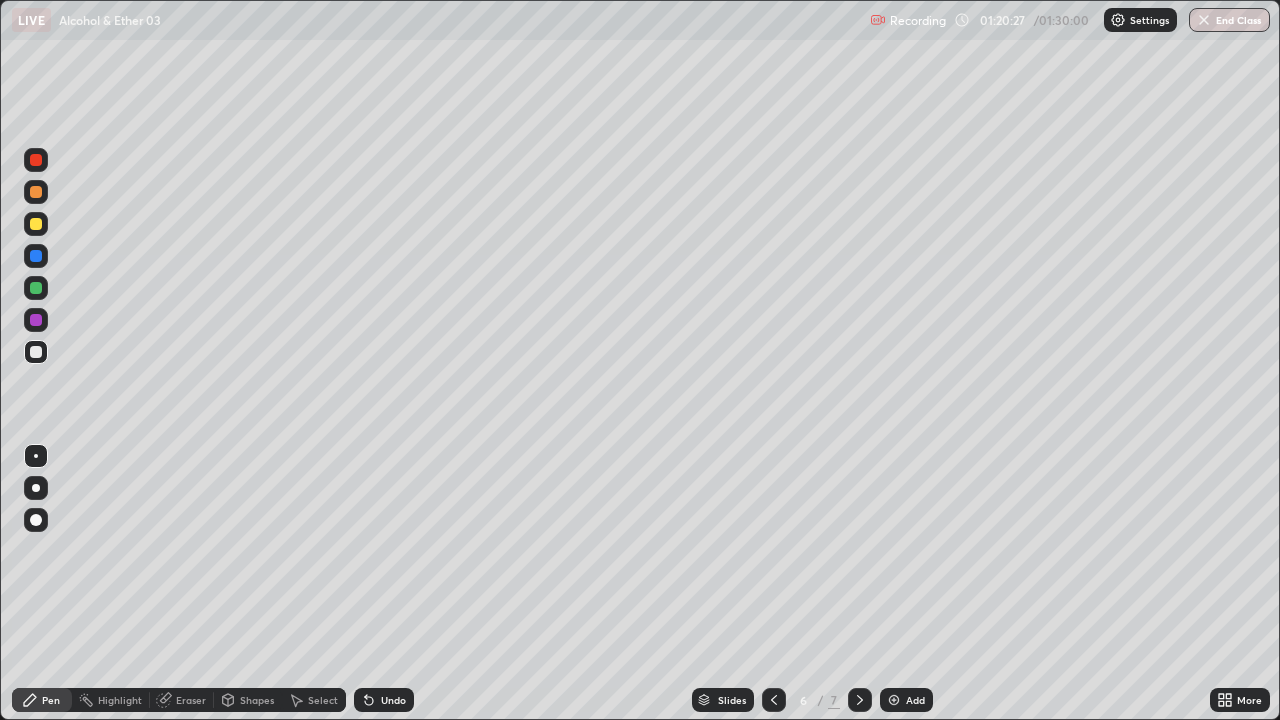 click 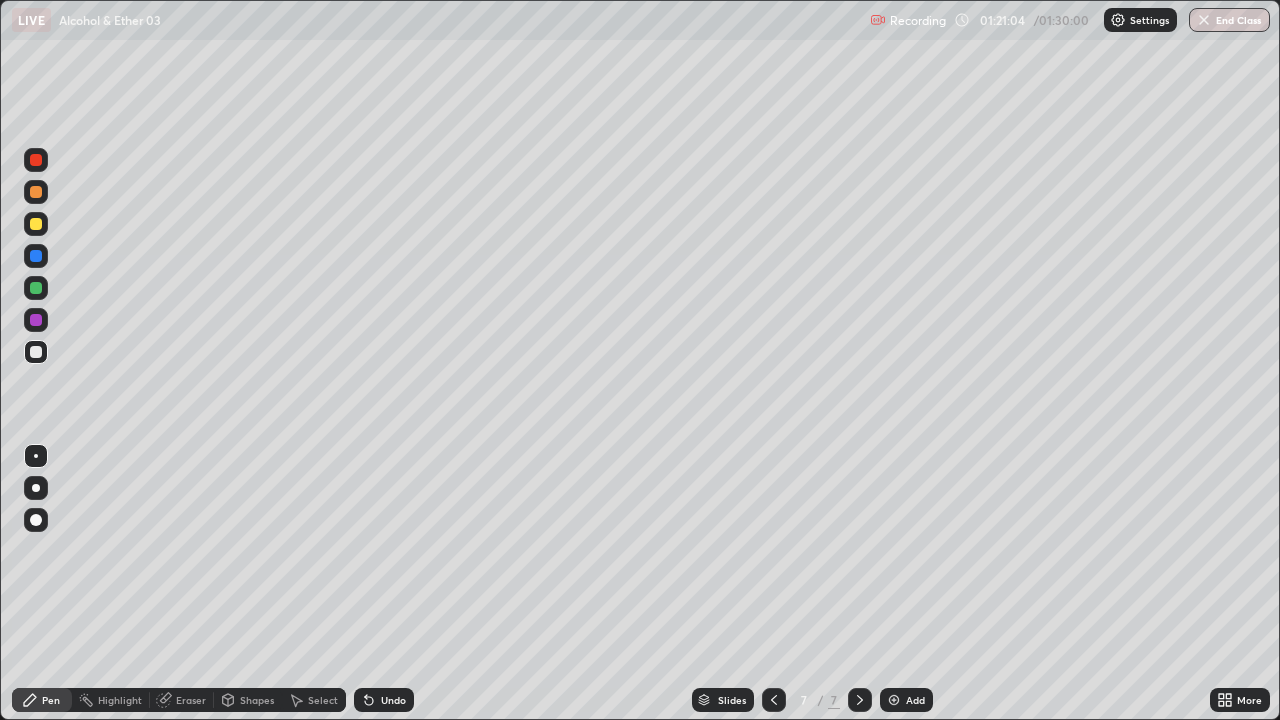 click 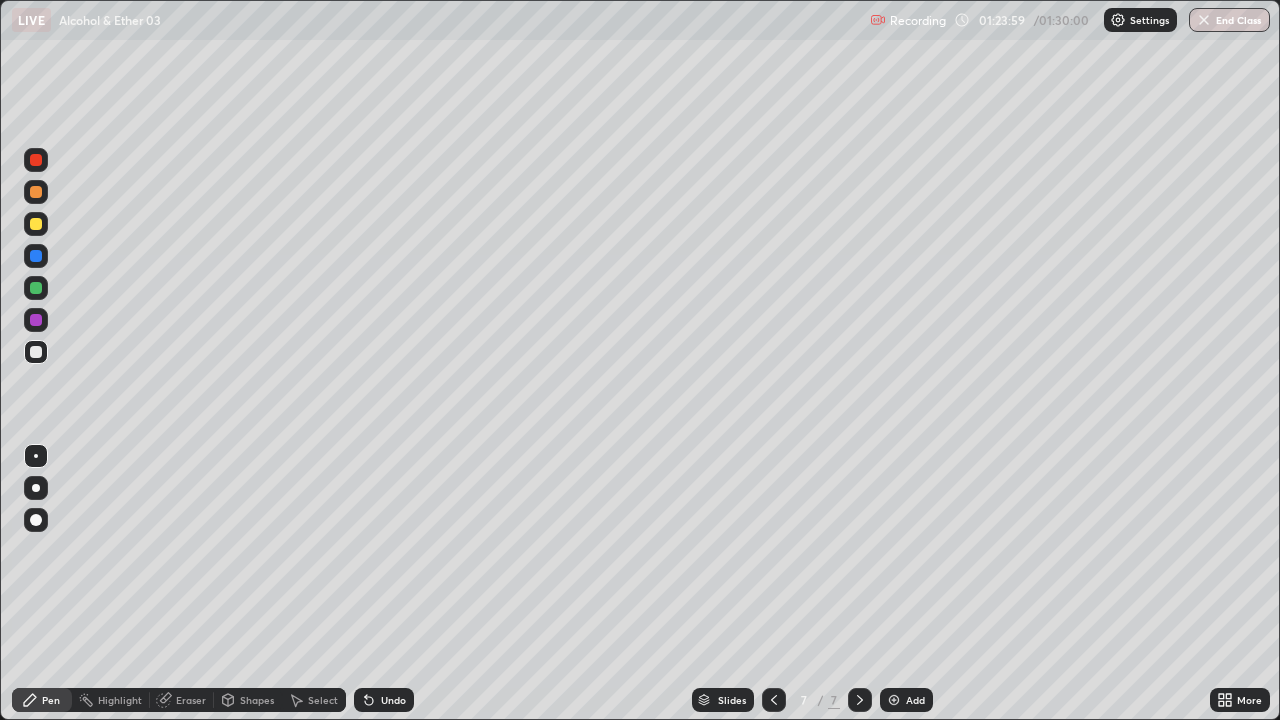 click at bounding box center (894, 700) 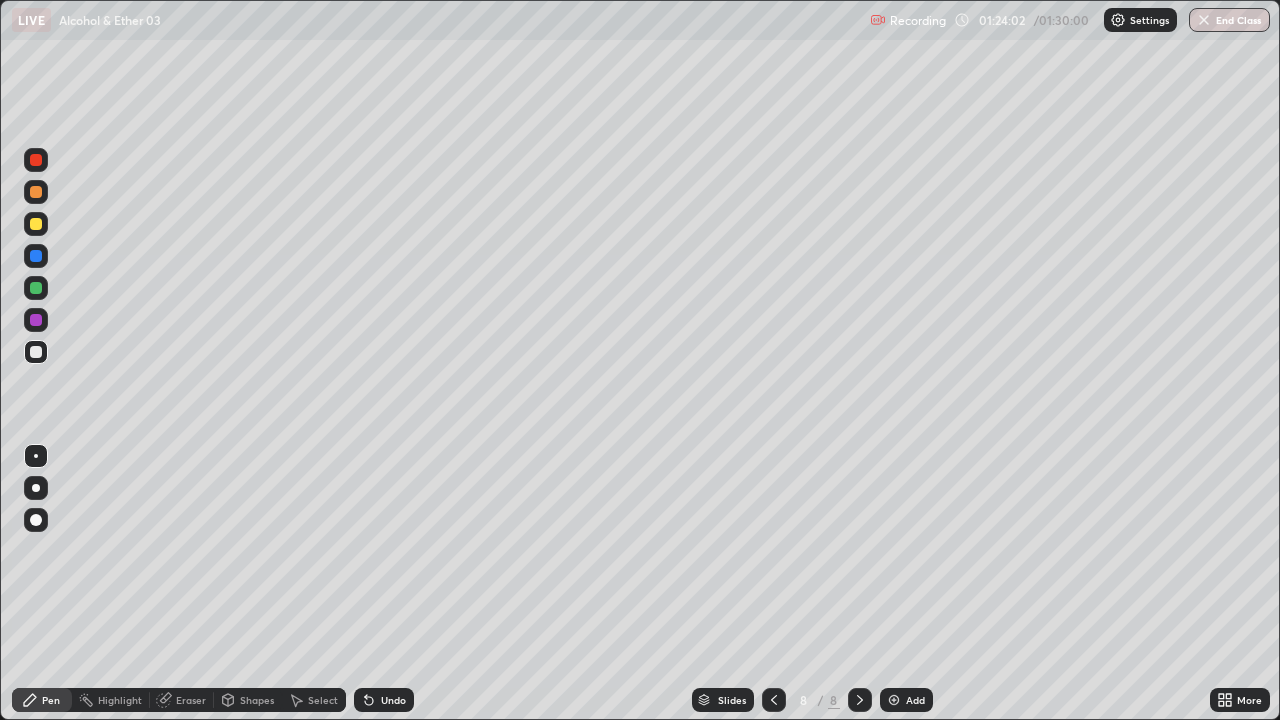 click 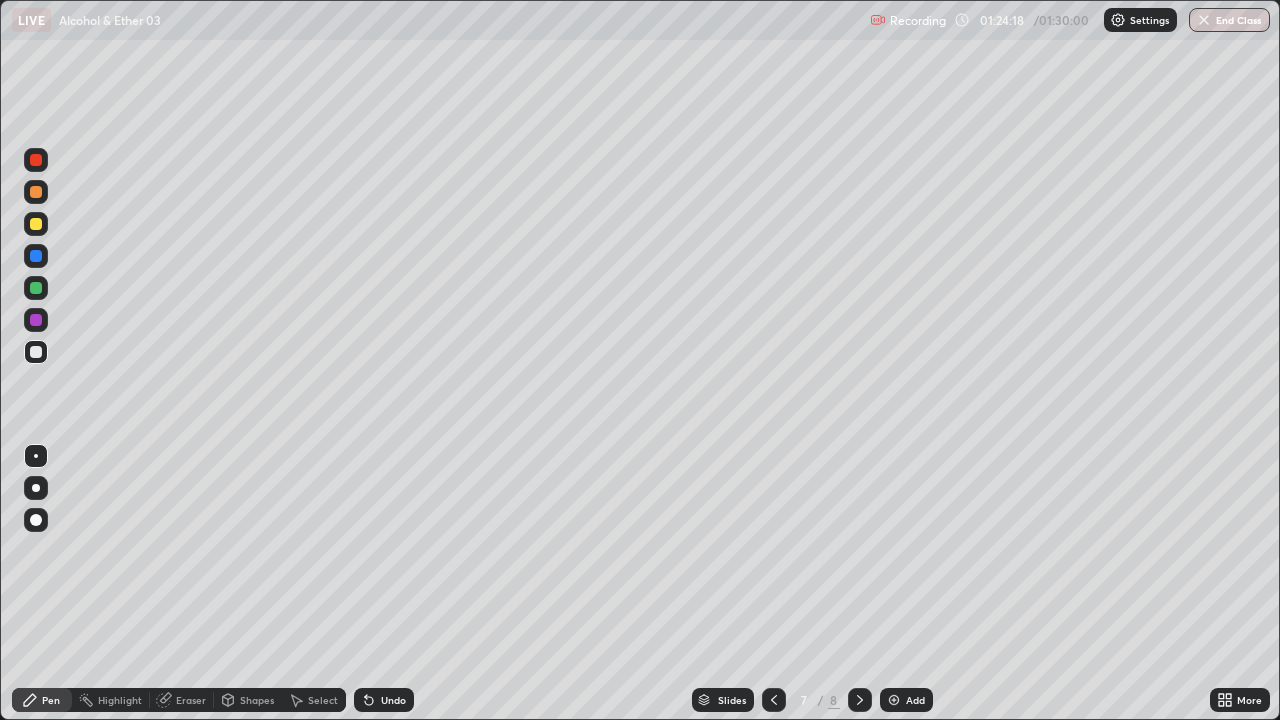 click 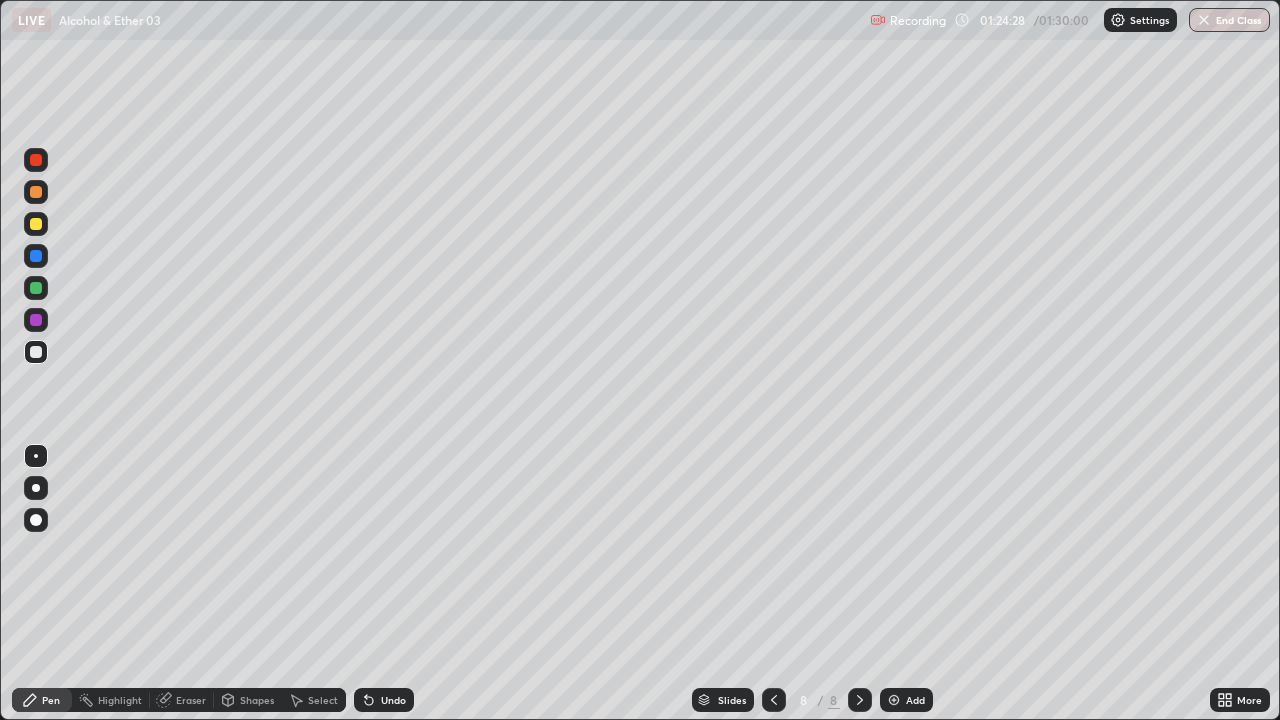 click on "Undo" at bounding box center [384, 700] 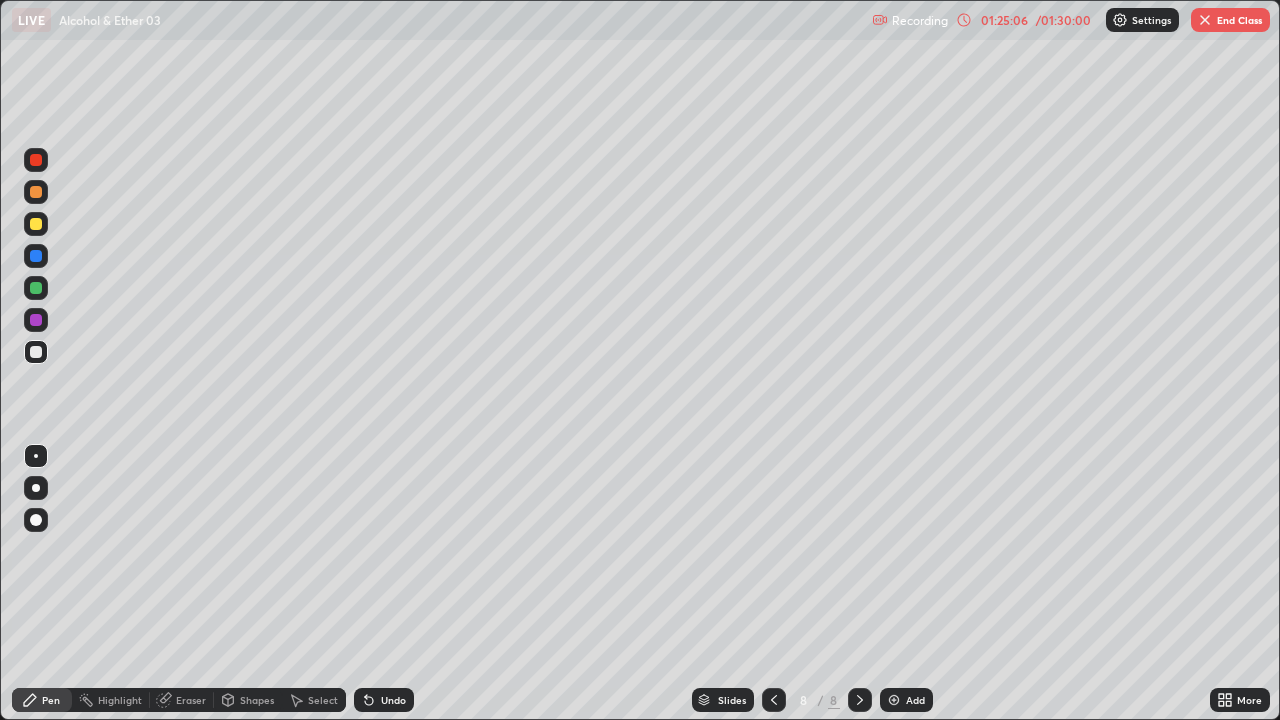click on "Undo" at bounding box center [393, 700] 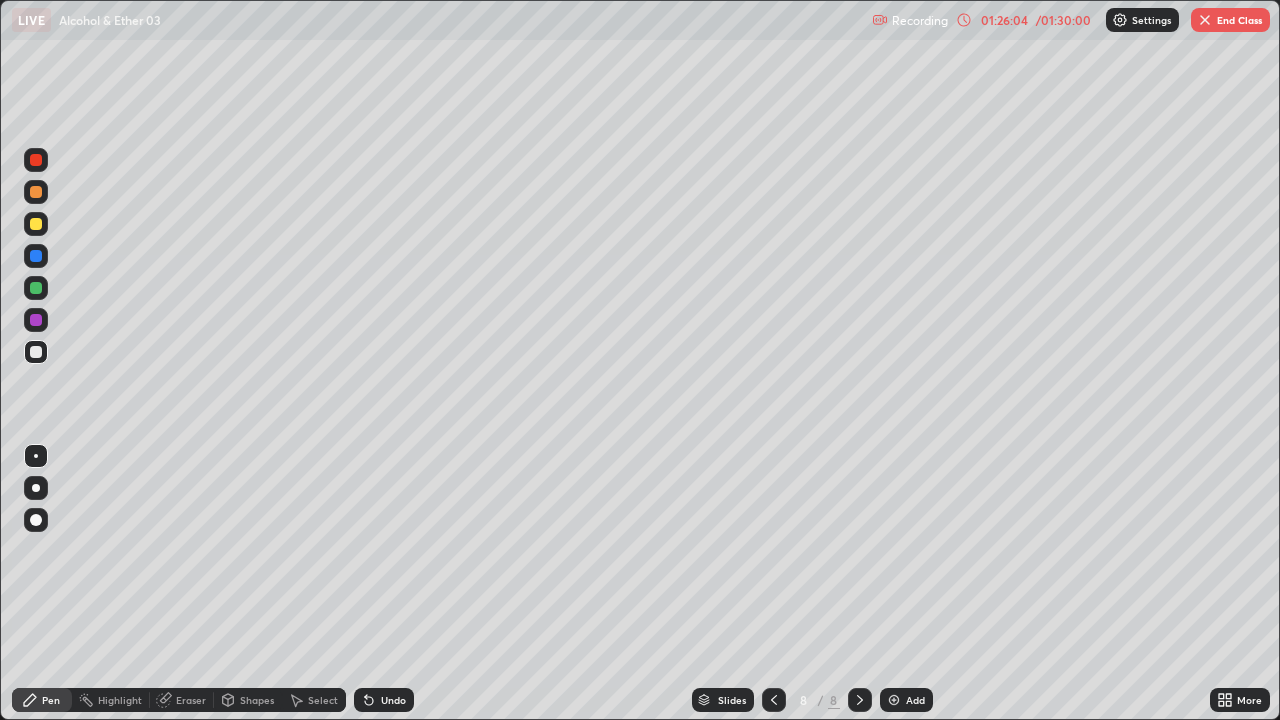 click on "Undo" at bounding box center (393, 700) 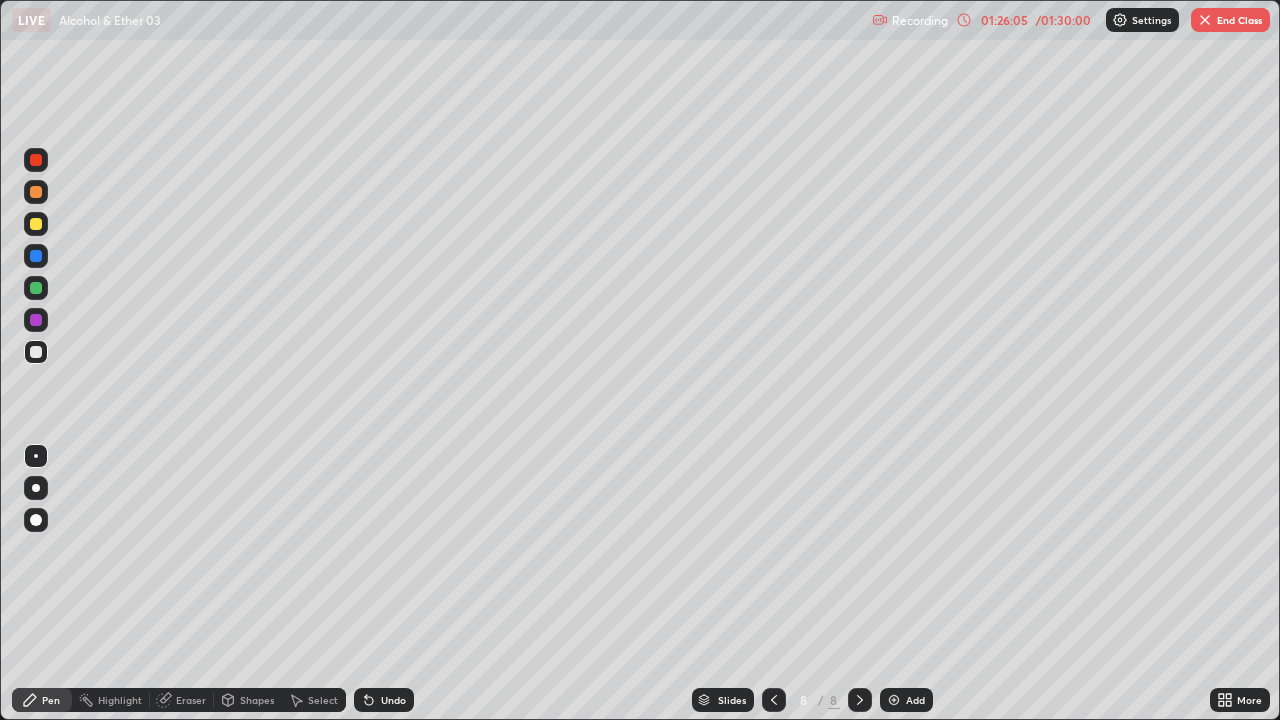 click on "Undo" at bounding box center (393, 700) 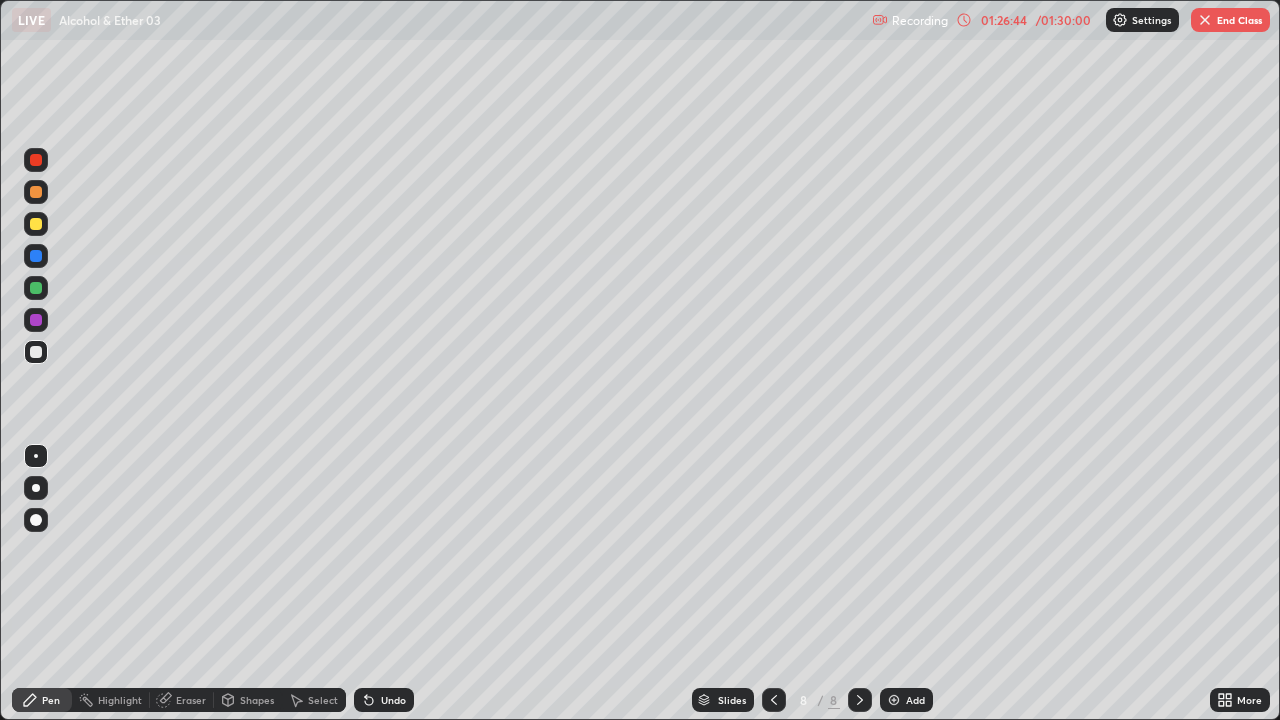 click on "Undo" at bounding box center (393, 700) 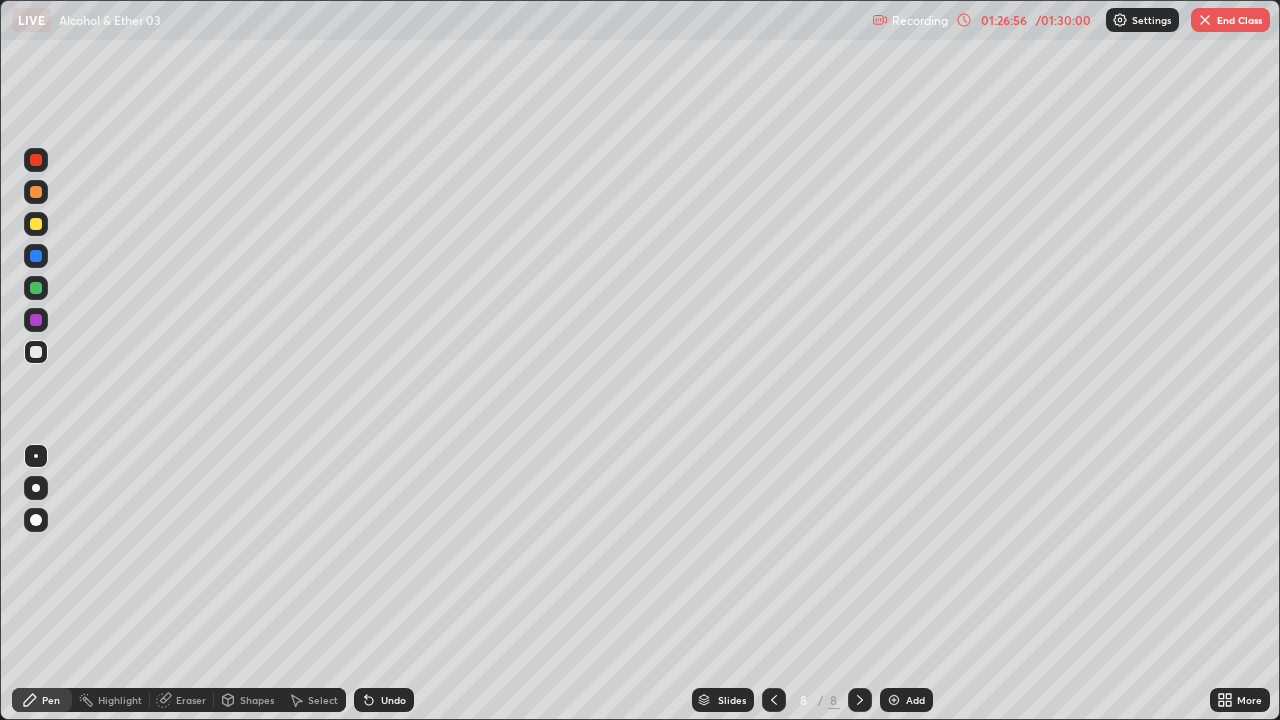 click on "Eraser" at bounding box center (191, 700) 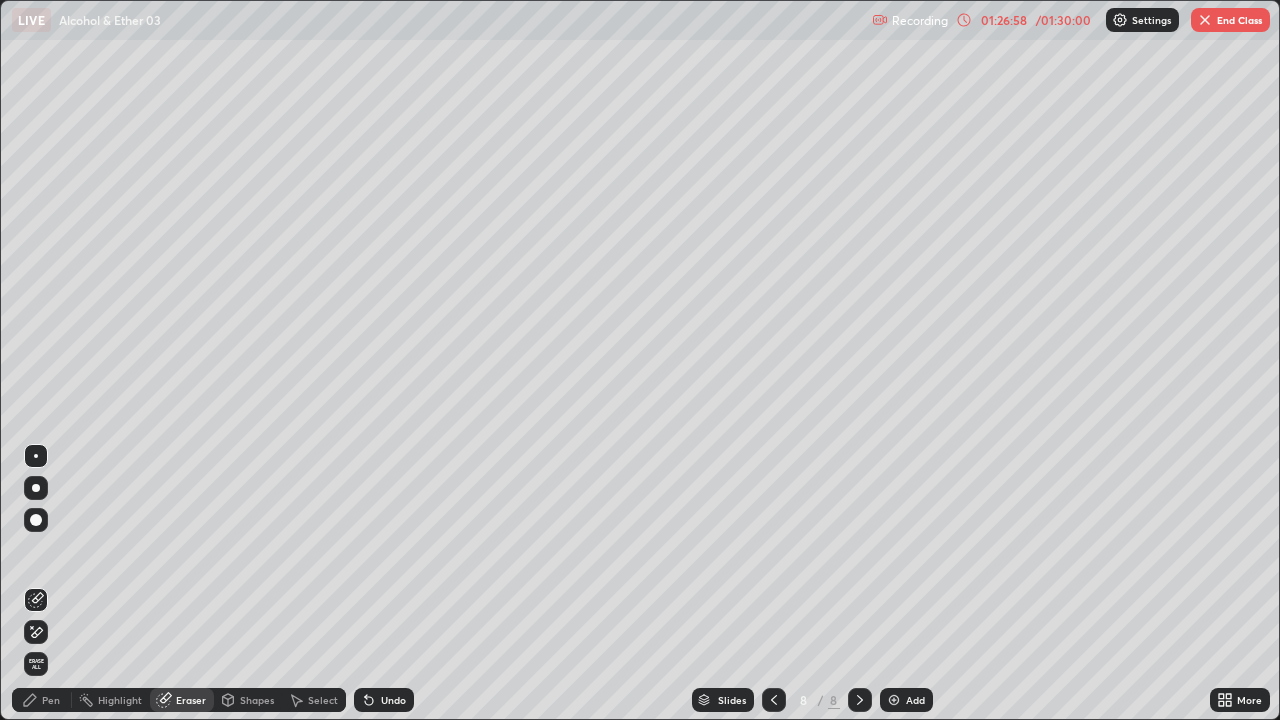 click on "Pen" at bounding box center (51, 700) 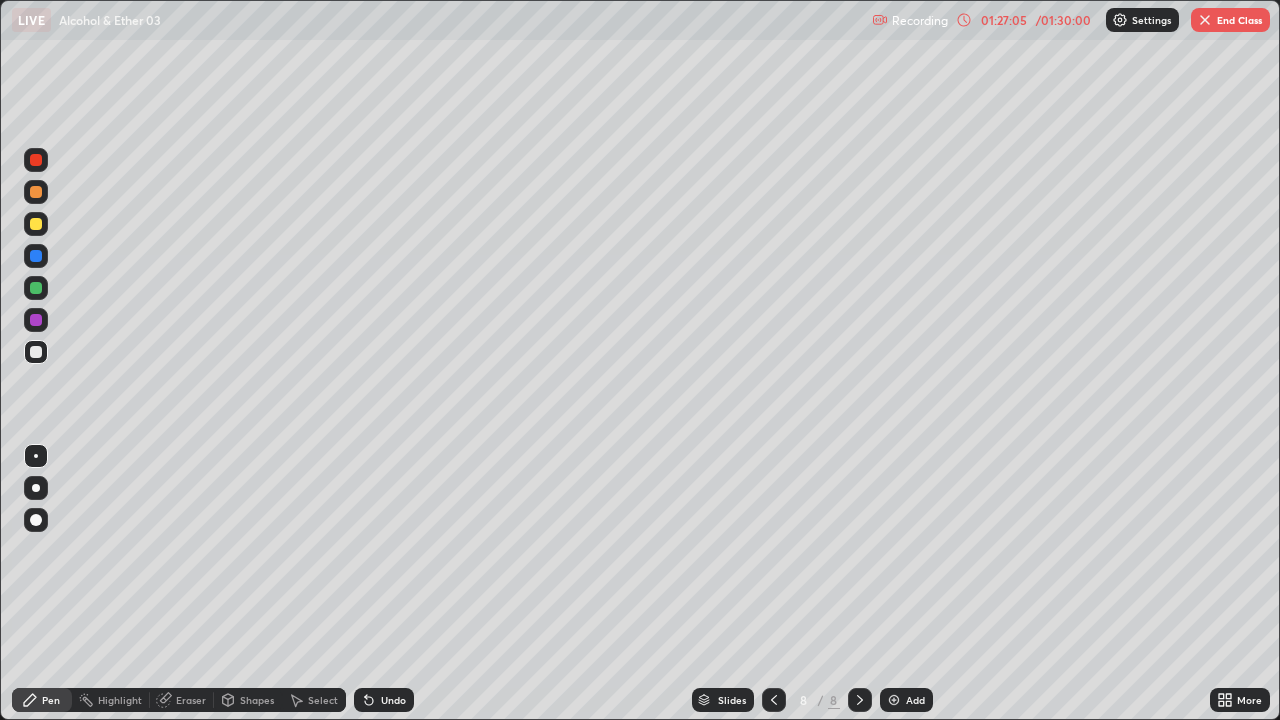 click on "Undo" at bounding box center [393, 700] 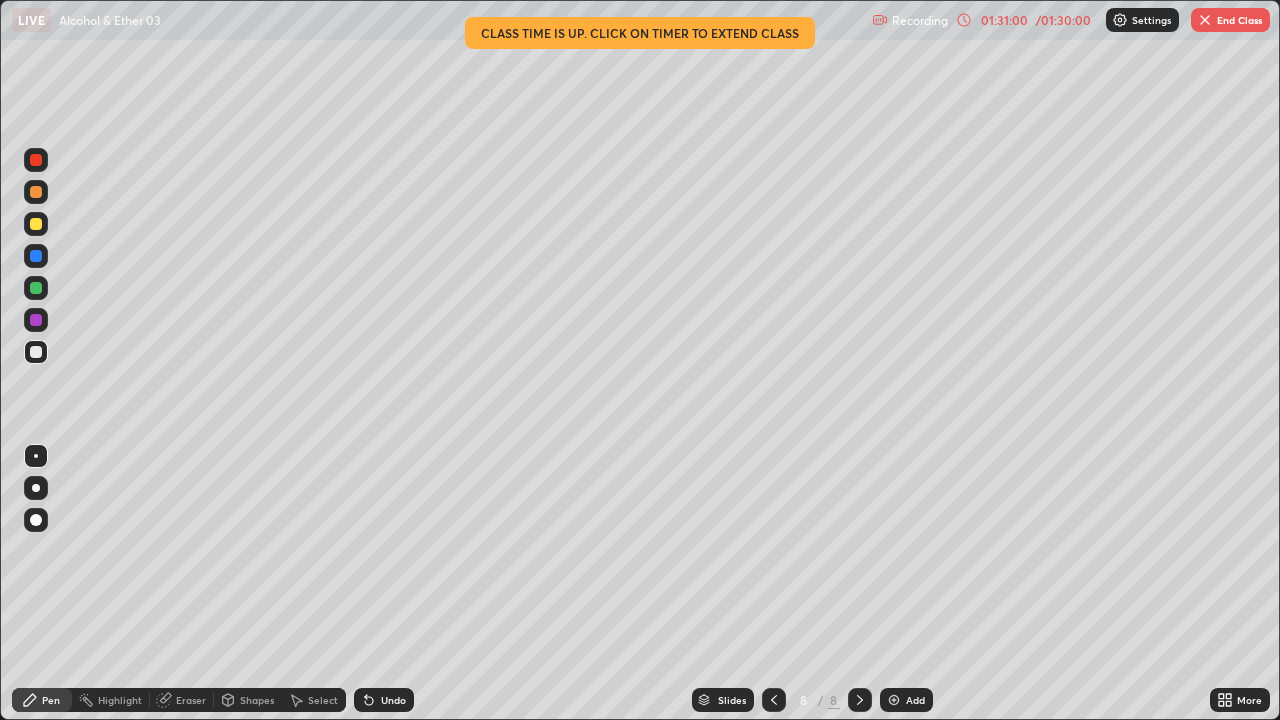 click on "End Class" at bounding box center [1230, 20] 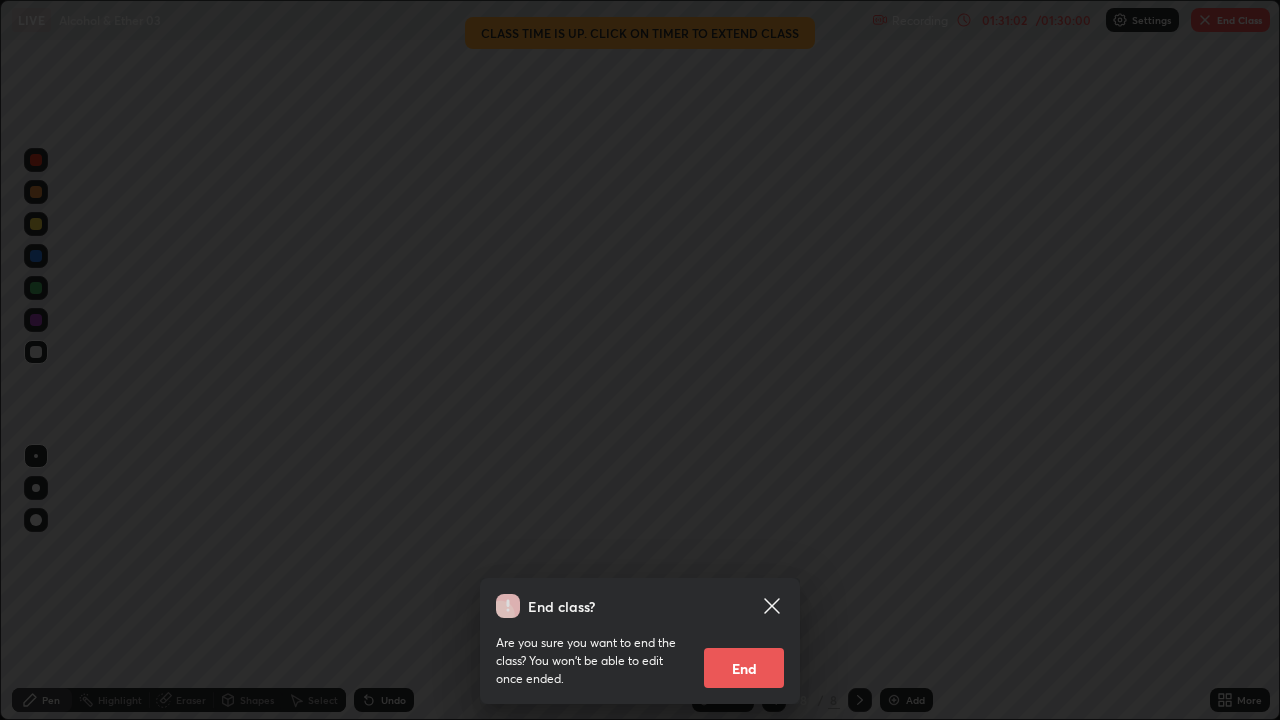 click on "End" at bounding box center [744, 668] 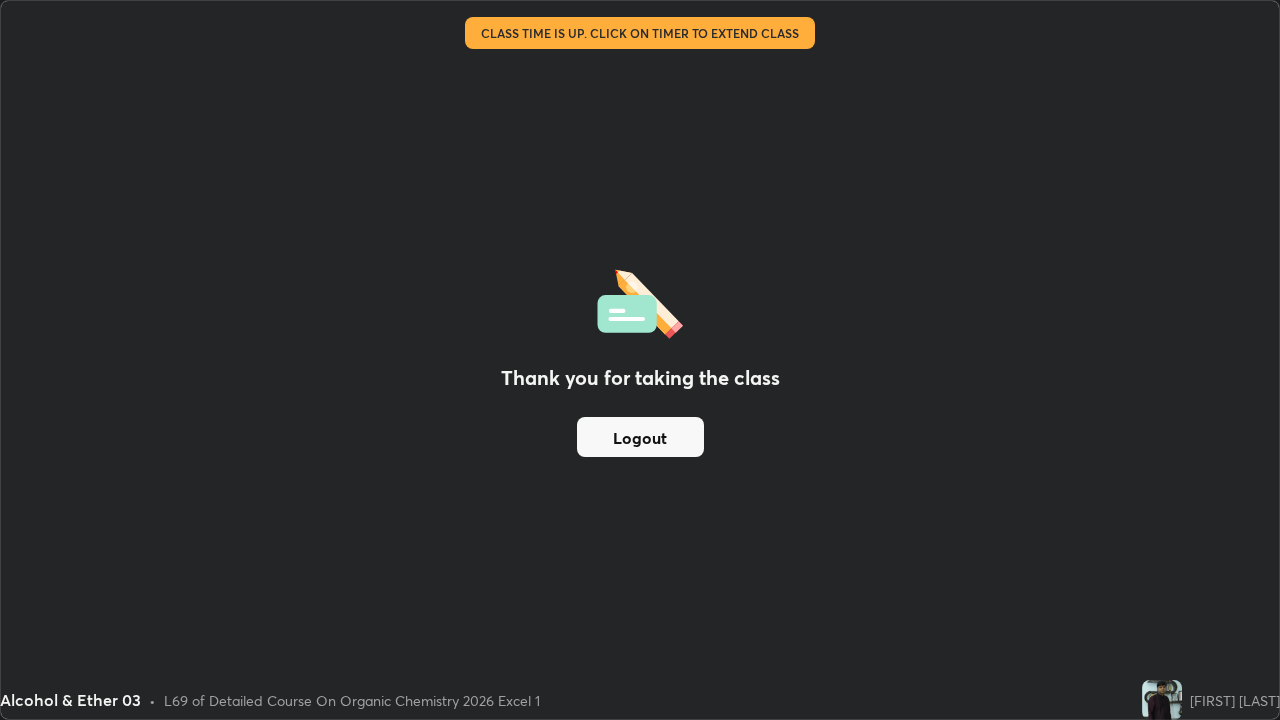click on "Logout" at bounding box center [640, 437] 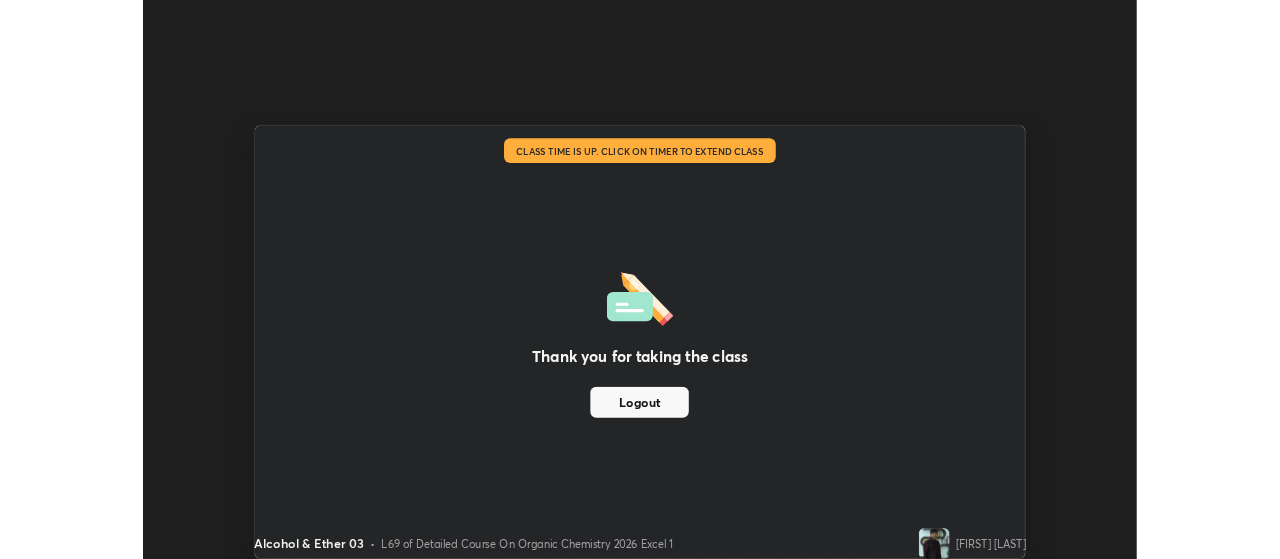 scroll, scrollTop: 559, scrollLeft: 1280, axis: both 